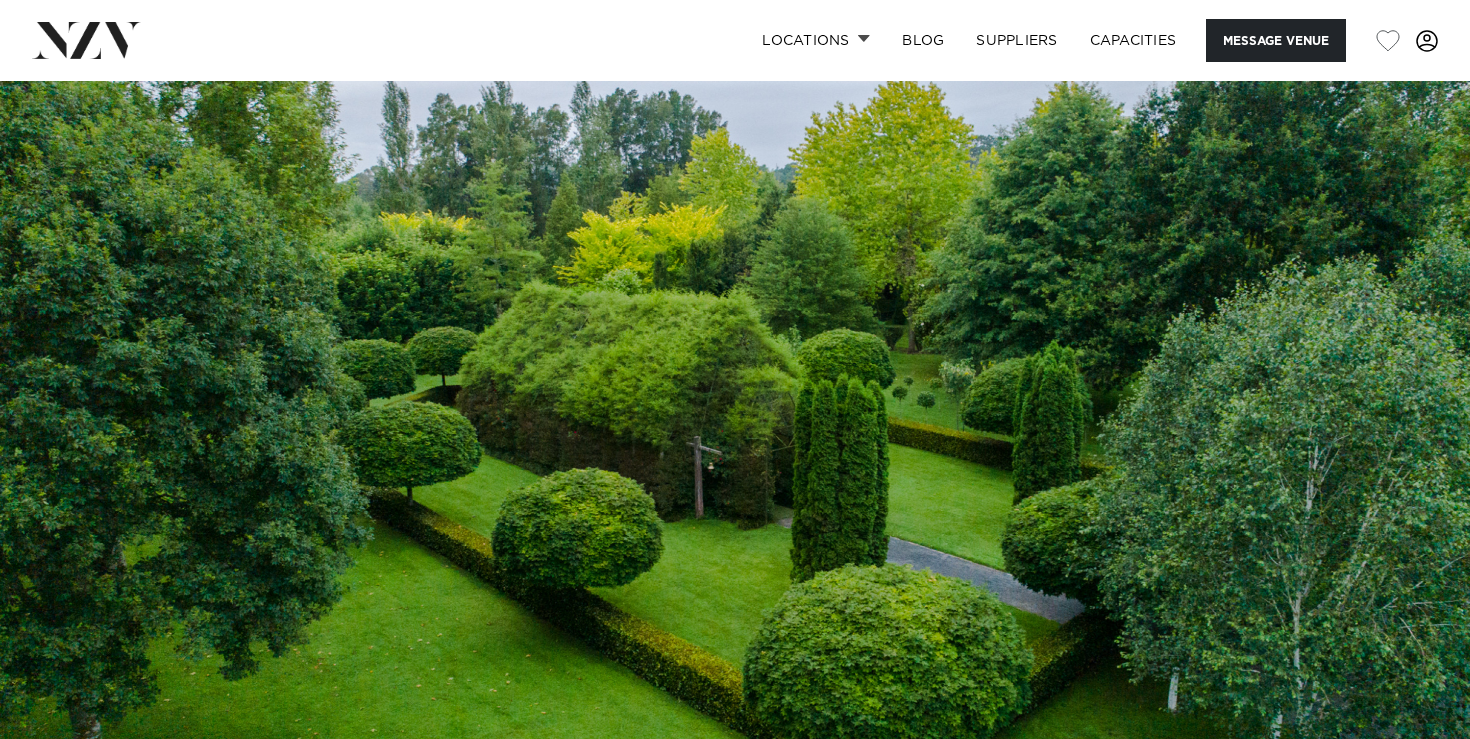 scroll, scrollTop: 167, scrollLeft: 0, axis: vertical 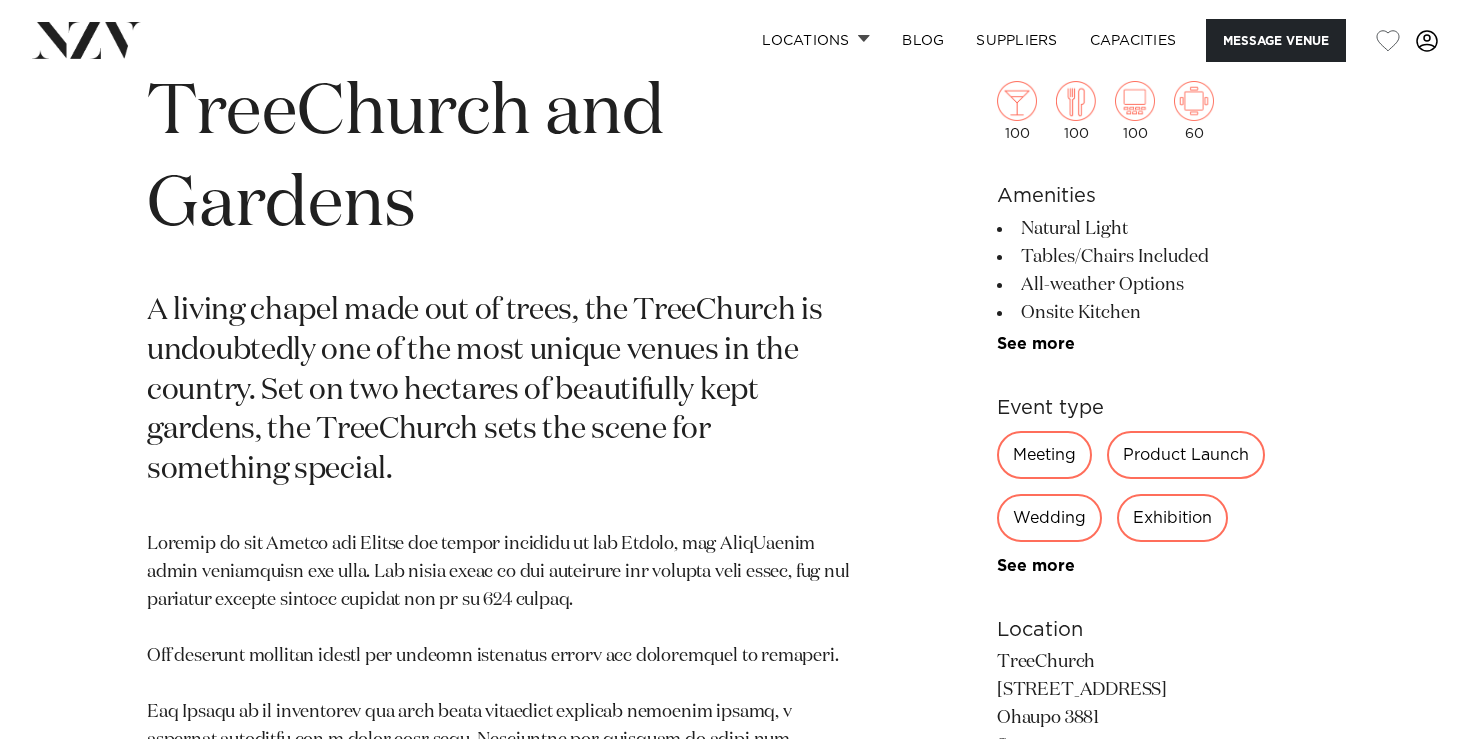 click on "A living chapel made out of trees, the TreeChurch is undoubtedly one of the most unique venues in the country. Set on two hectares of beautifully kept gardens, the TreeChurch sets the scene for something special." at bounding box center (501, 391) 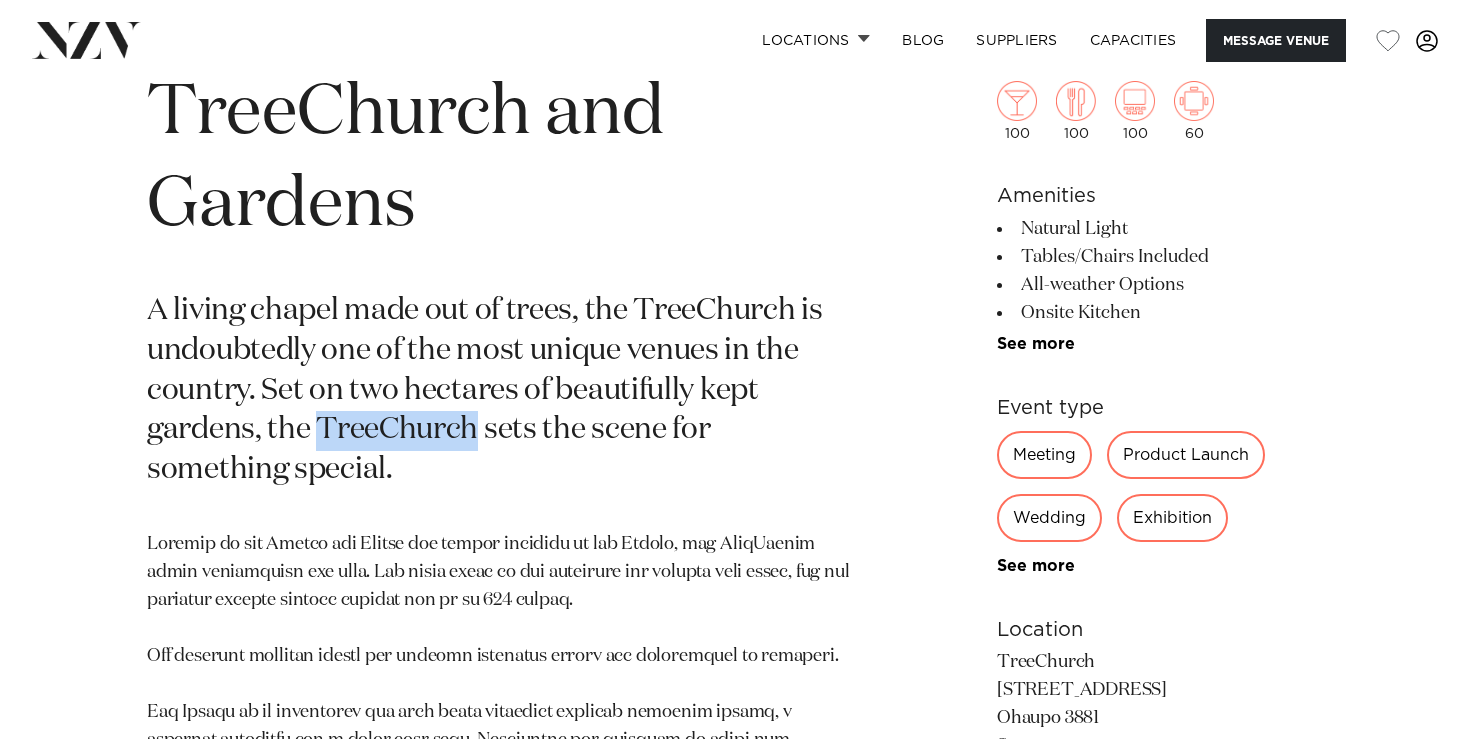 click on "A living chapel made out of trees, the TreeChurch is undoubtedly one of the most unique venues in the country. Set on two hectares of beautifully kept gardens, the TreeChurch sets the scene for something special." at bounding box center (501, 391) 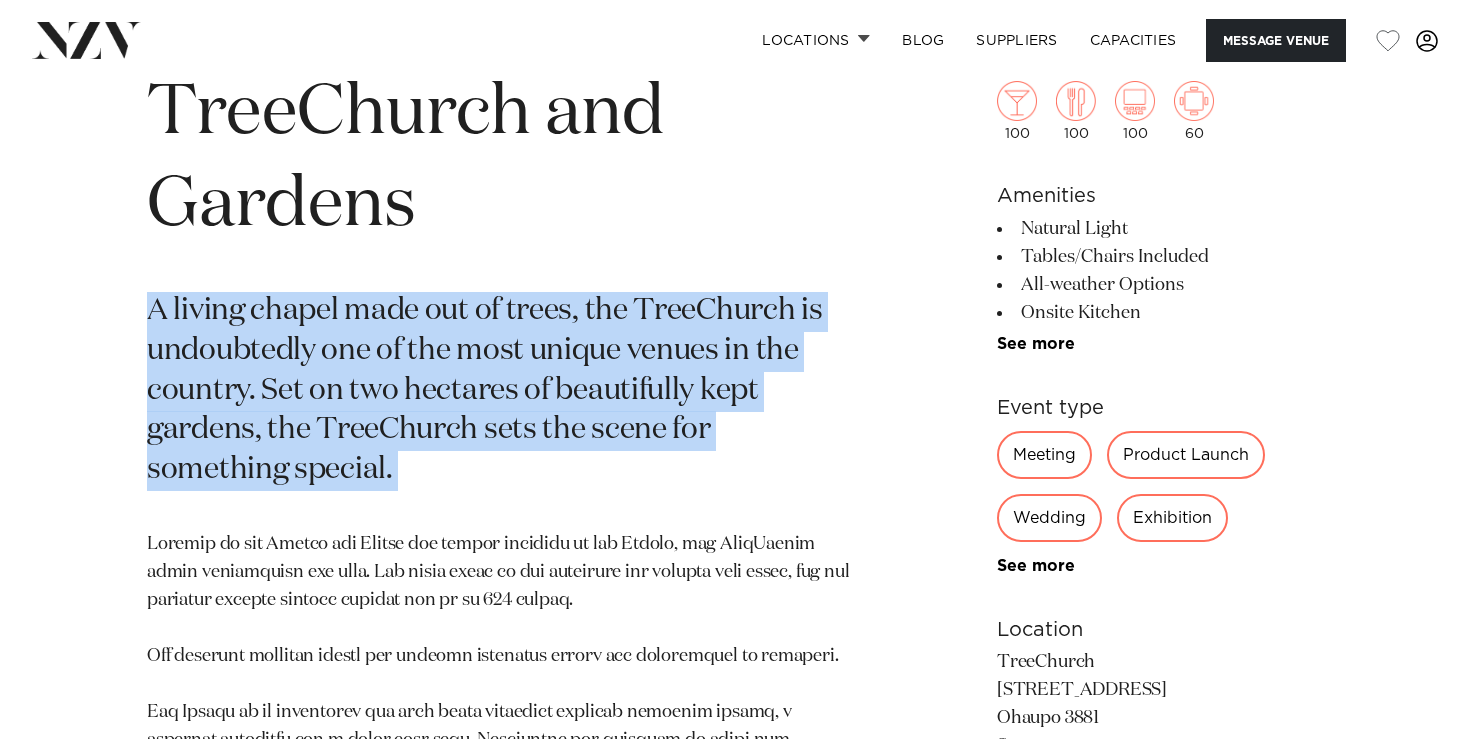 click on "A living chapel made out of trees, the TreeChurch is undoubtedly one of the most unique venues in the country. Set on two hectares of beautifully kept gardens, the TreeChurch sets the scene for something special." at bounding box center [501, 391] 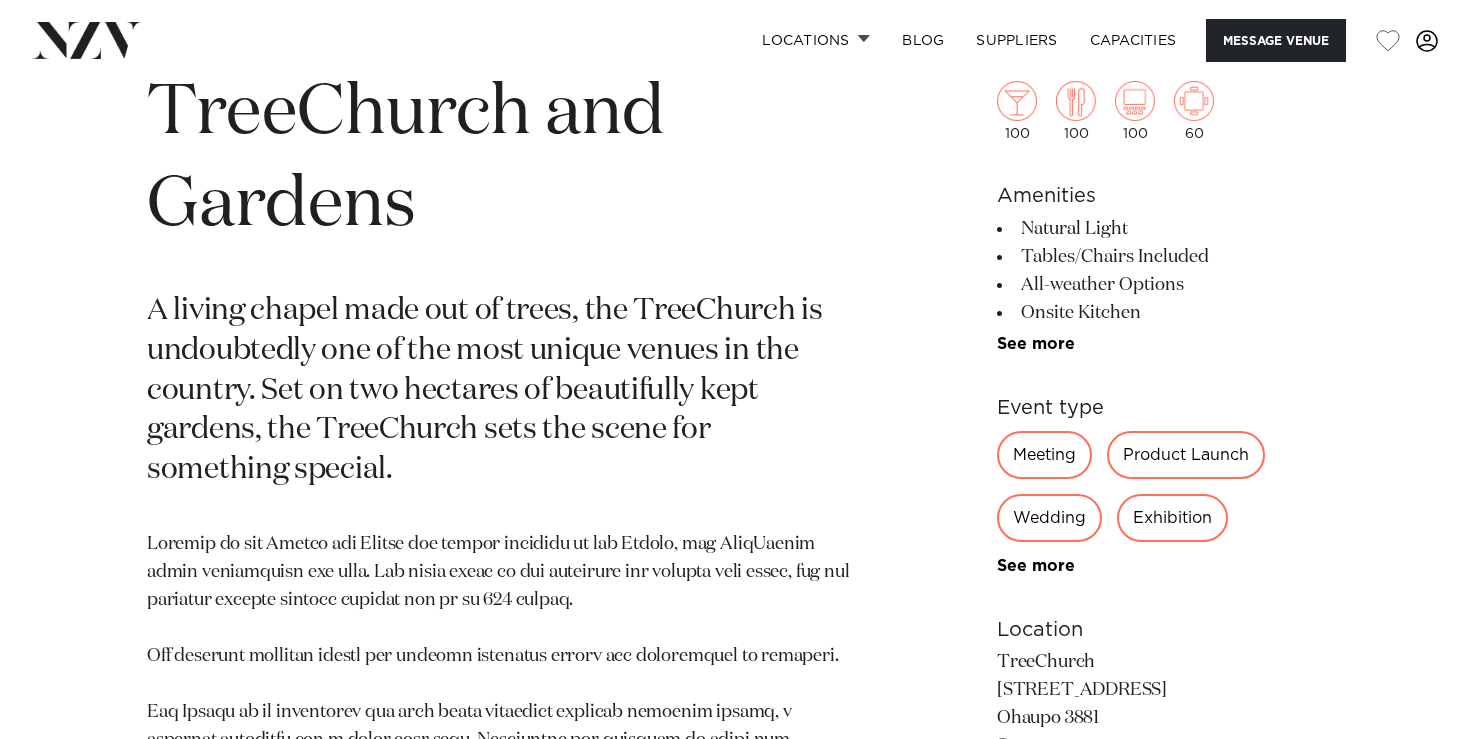 click at bounding box center (501, 838) 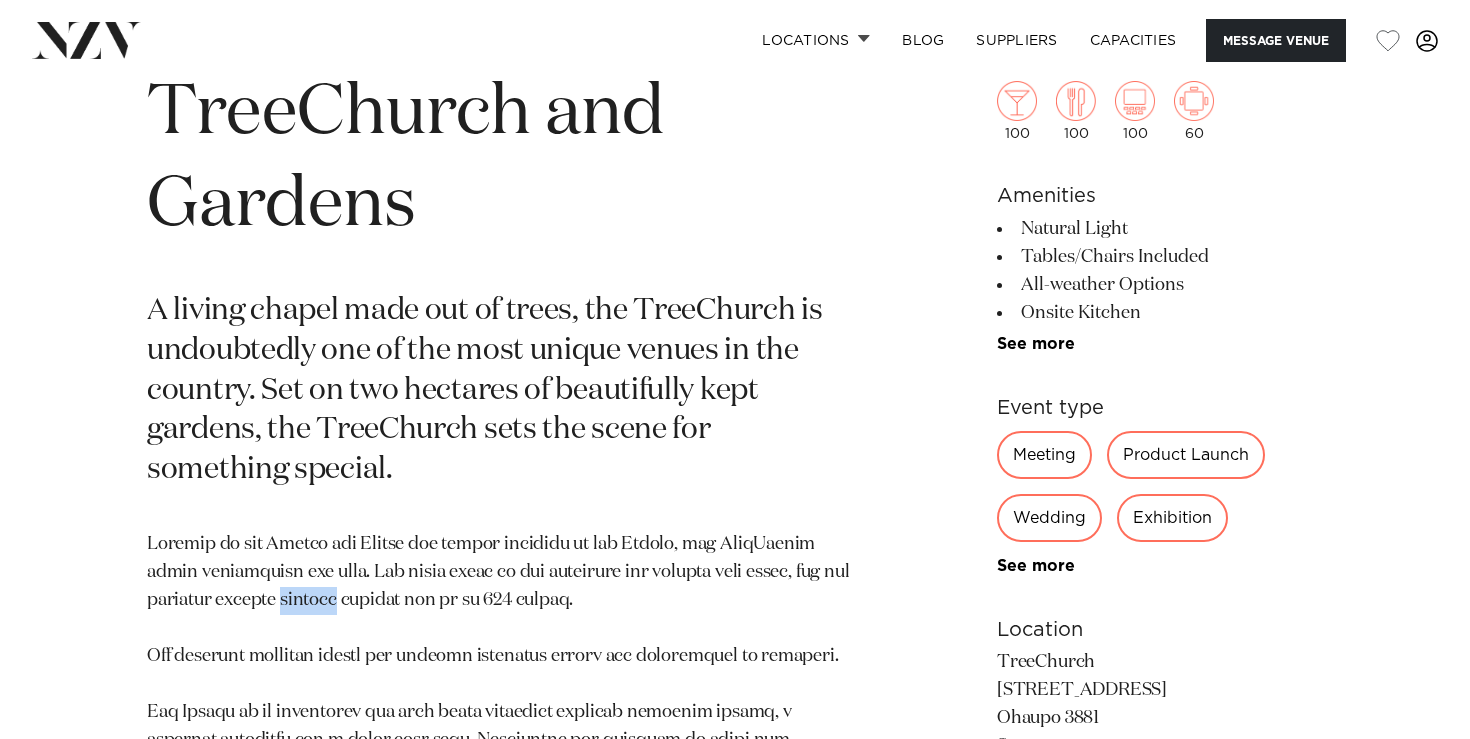 click at bounding box center [501, 838] 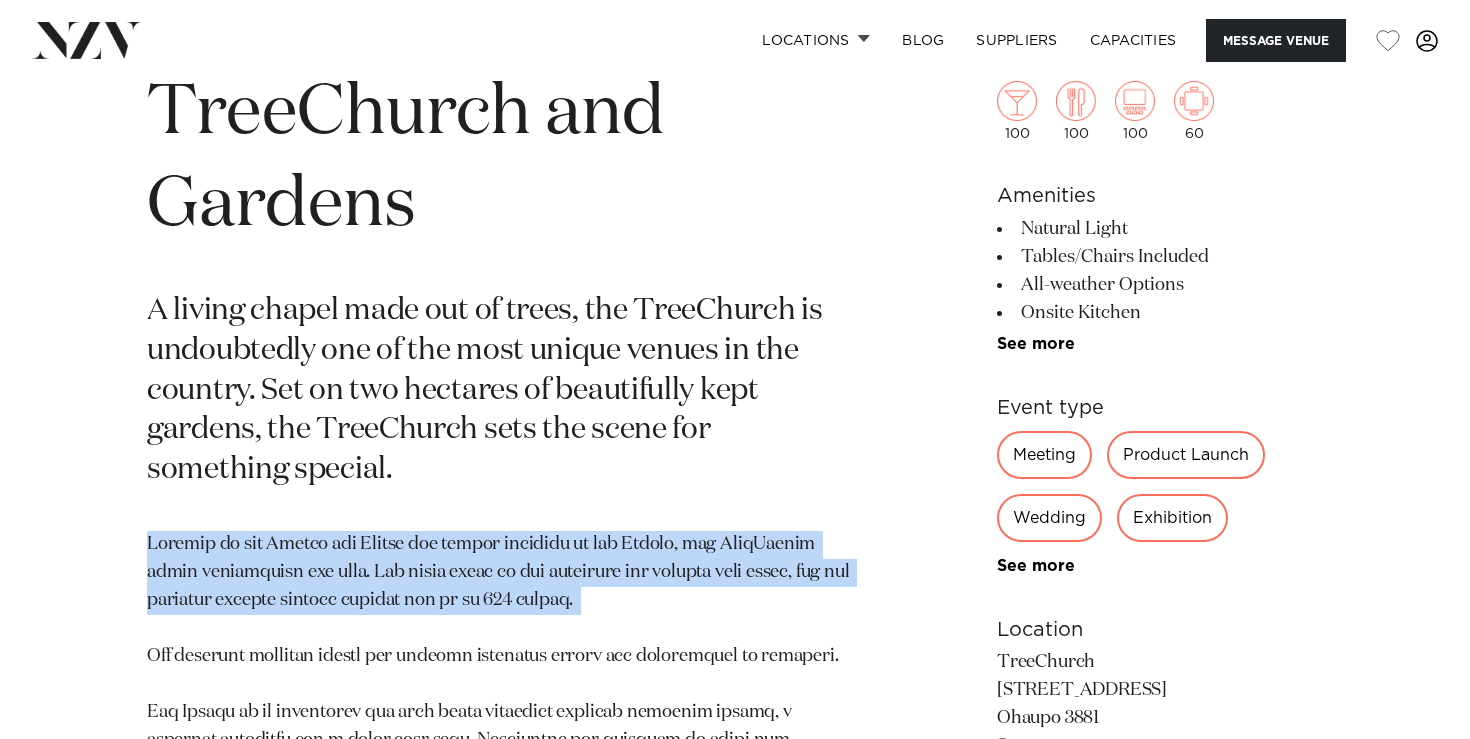 click at bounding box center [501, 838] 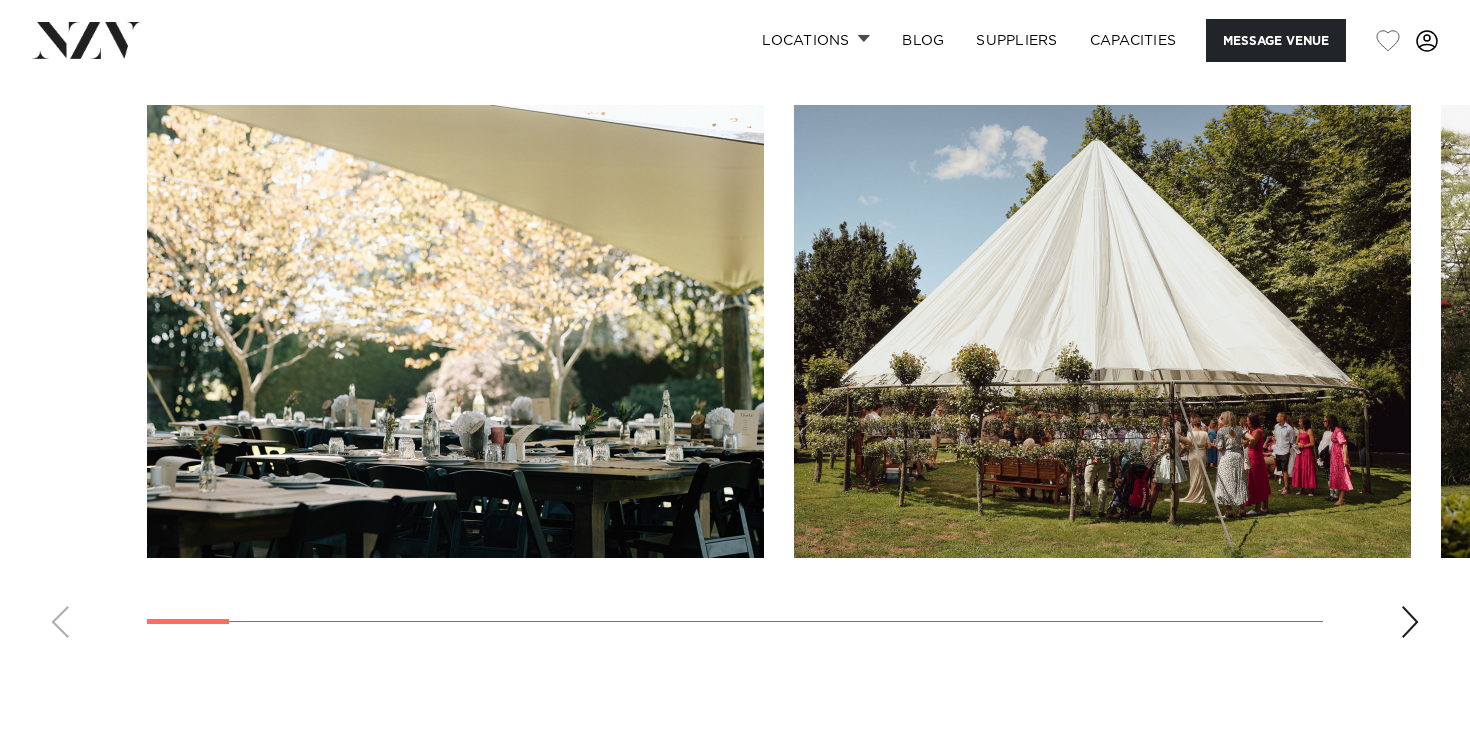 scroll, scrollTop: 1994, scrollLeft: 0, axis: vertical 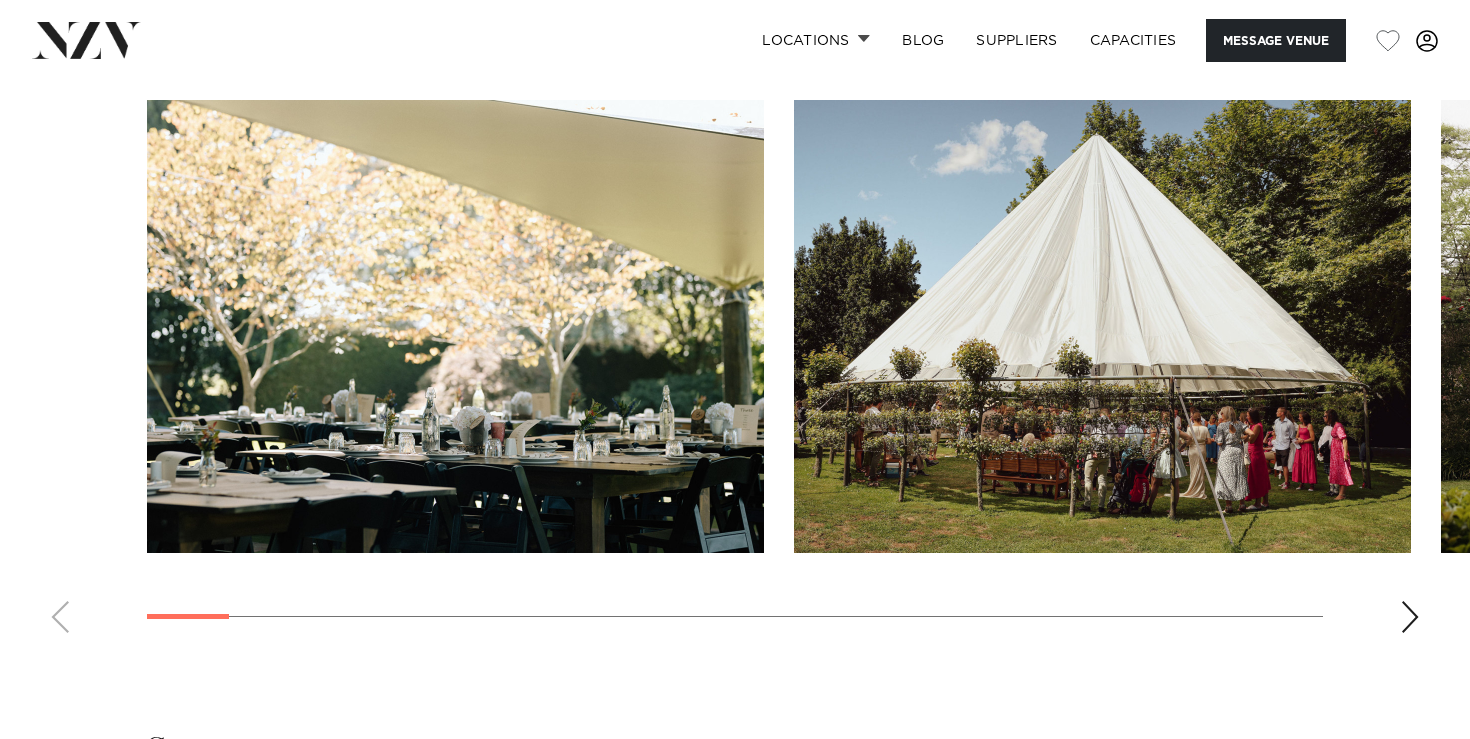click at bounding box center (1410, 617) 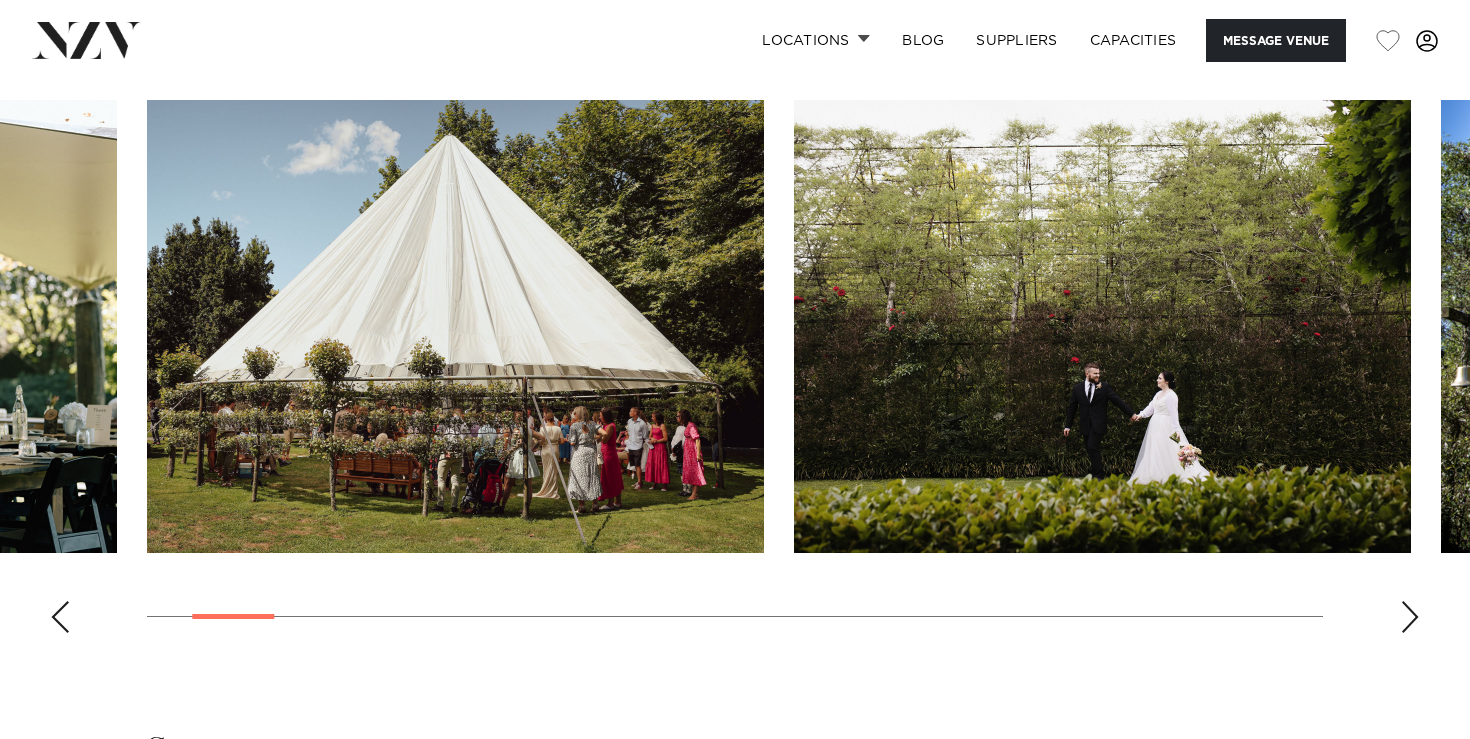 click at bounding box center [1410, 617] 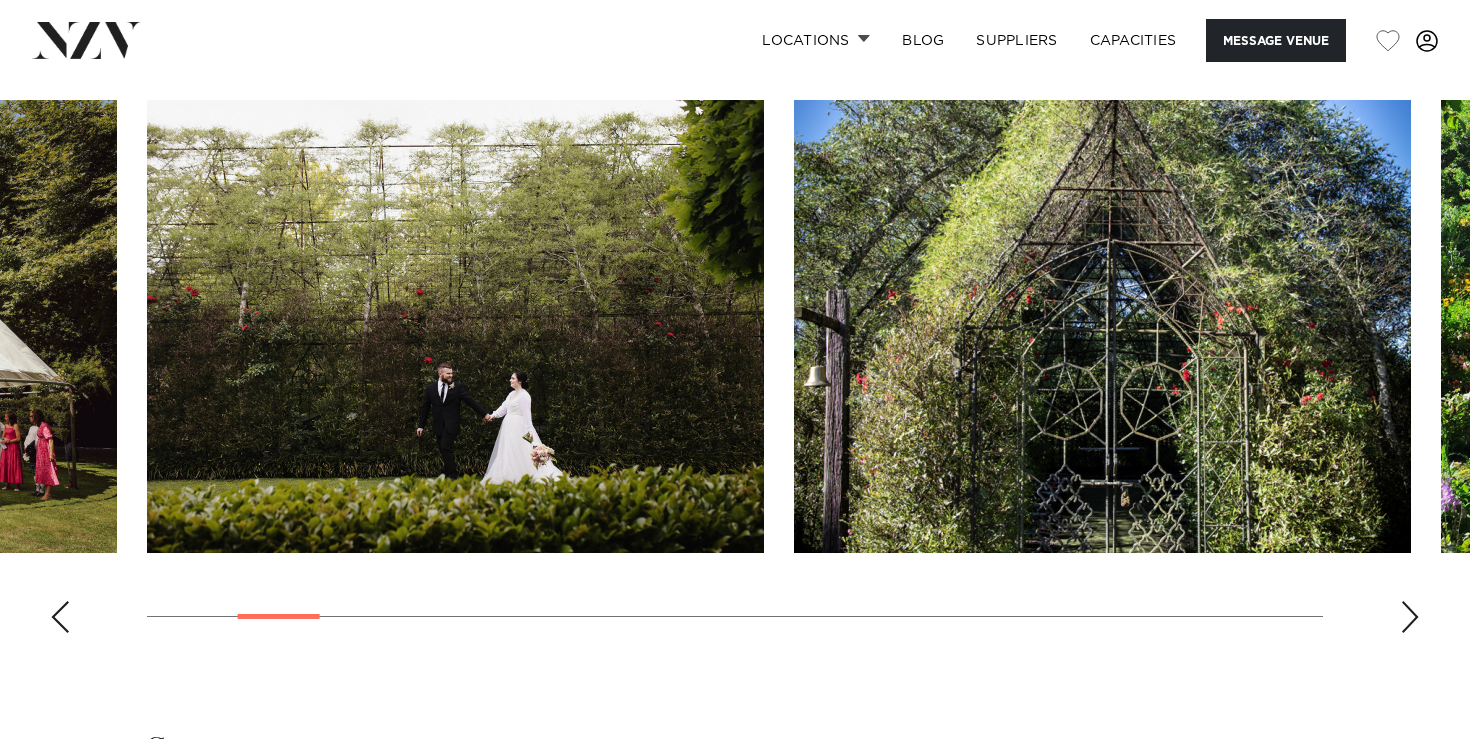 click at bounding box center [1410, 617] 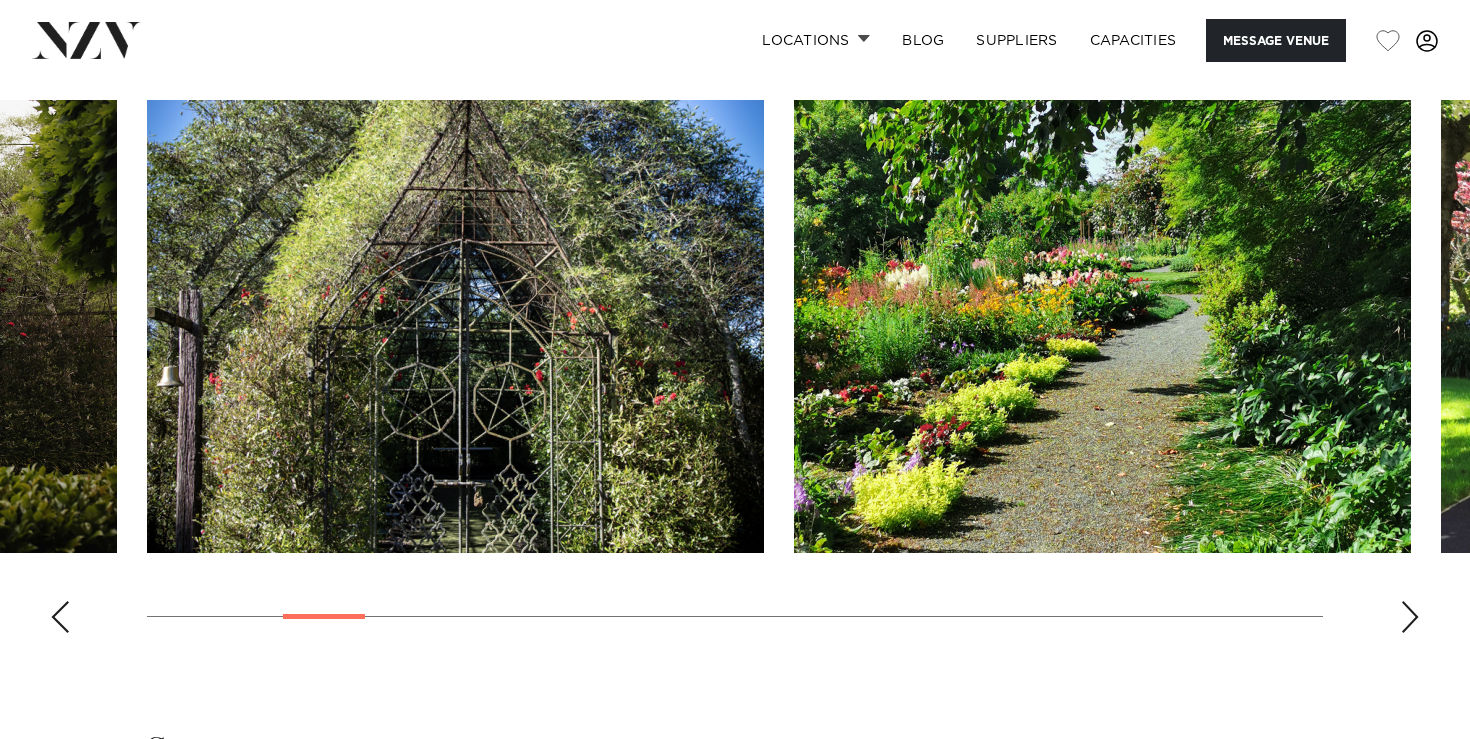 click at bounding box center [1410, 617] 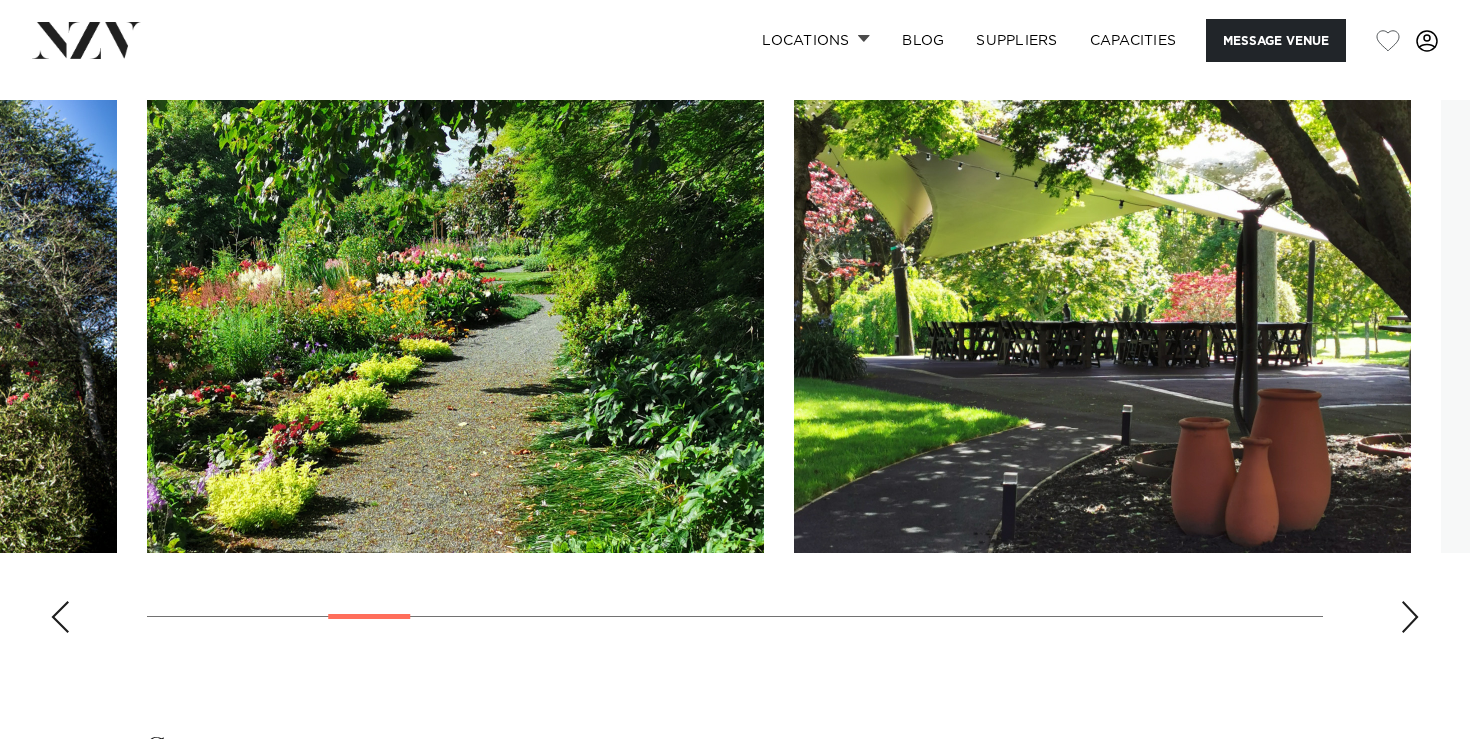 click at bounding box center (1410, 617) 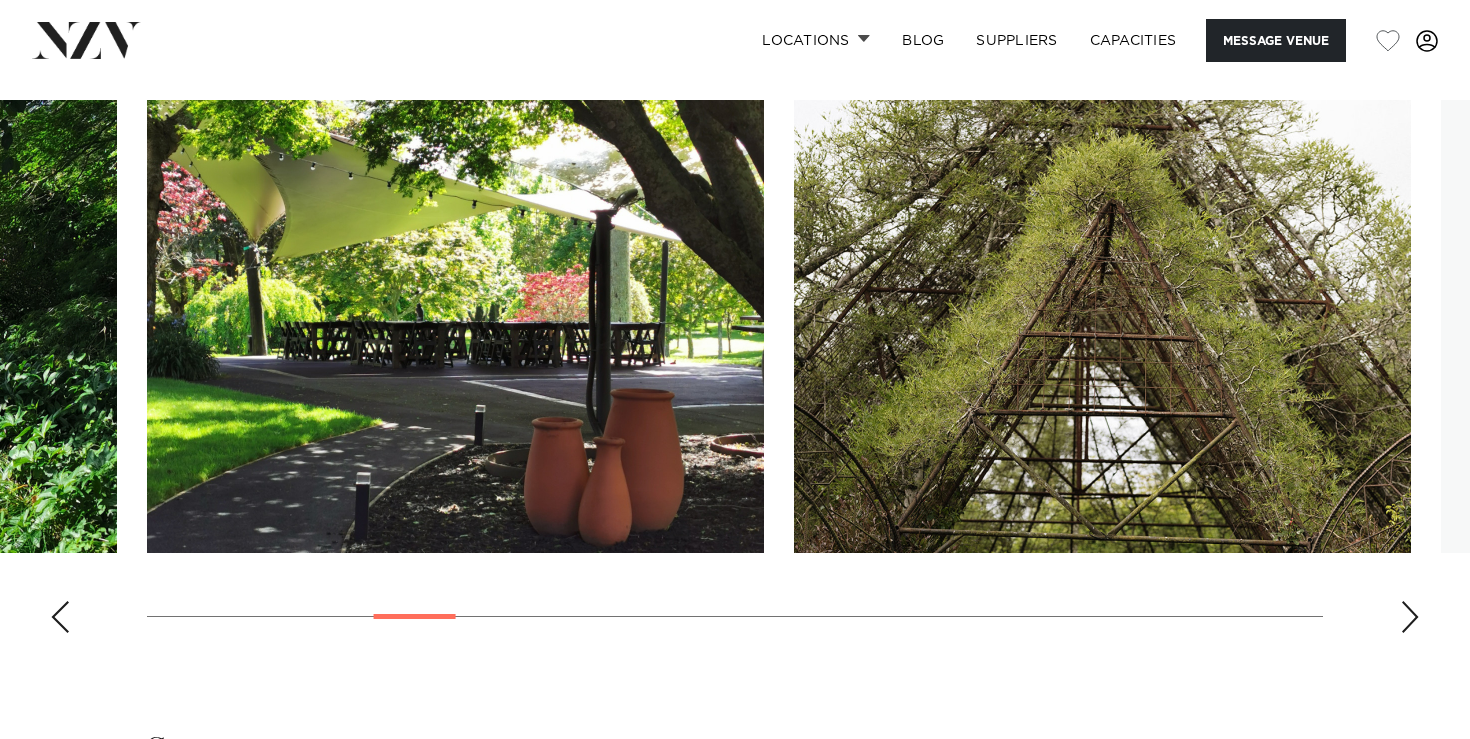 click at bounding box center [1410, 617] 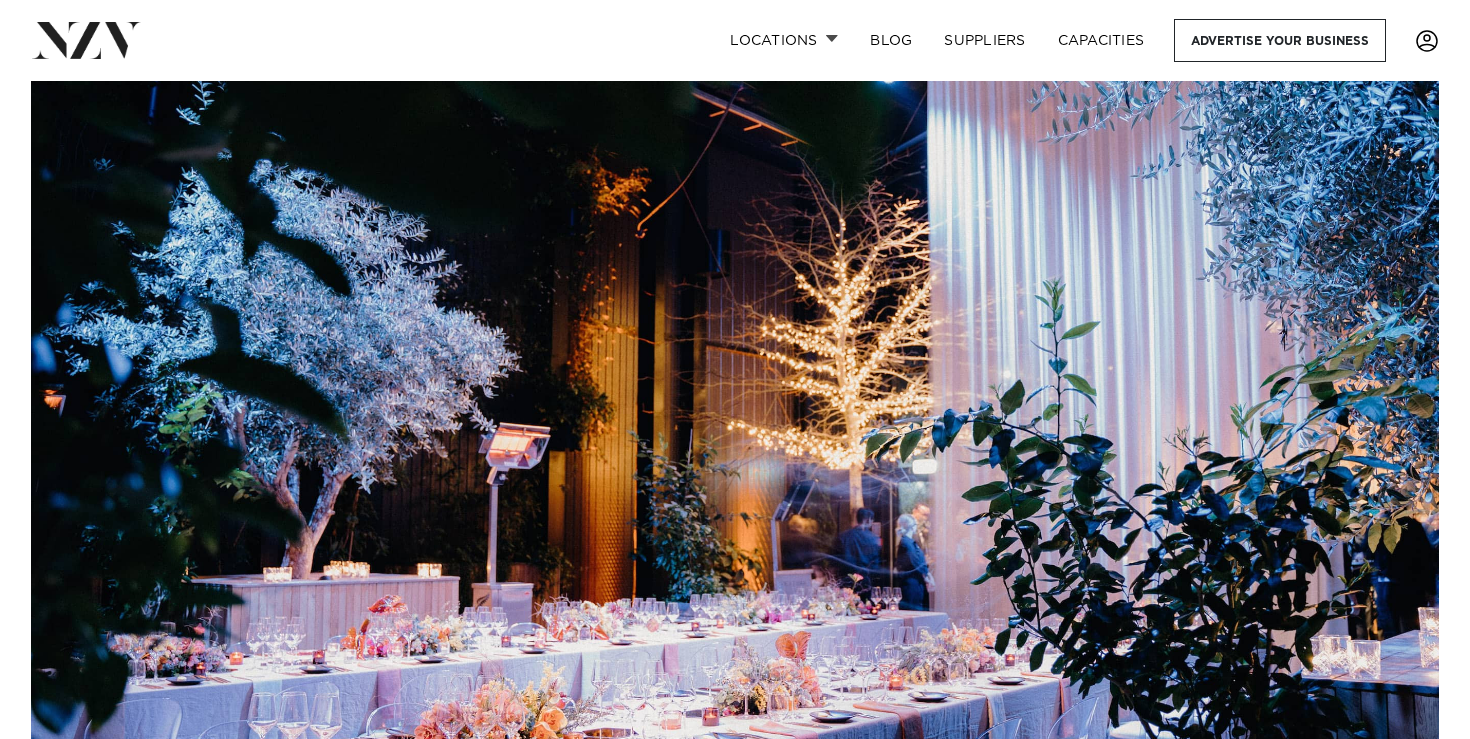scroll, scrollTop: 0, scrollLeft: 0, axis: both 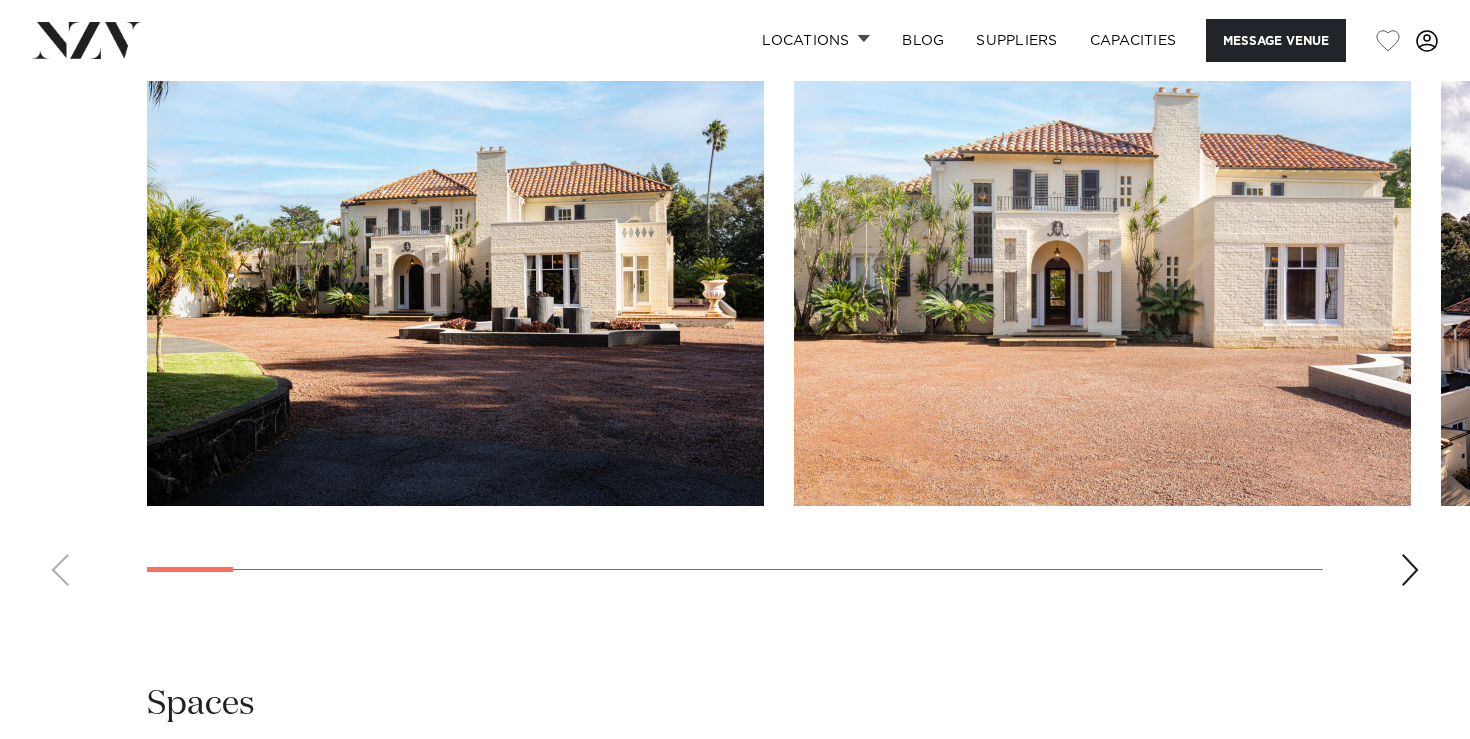 click at bounding box center [1410, 570] 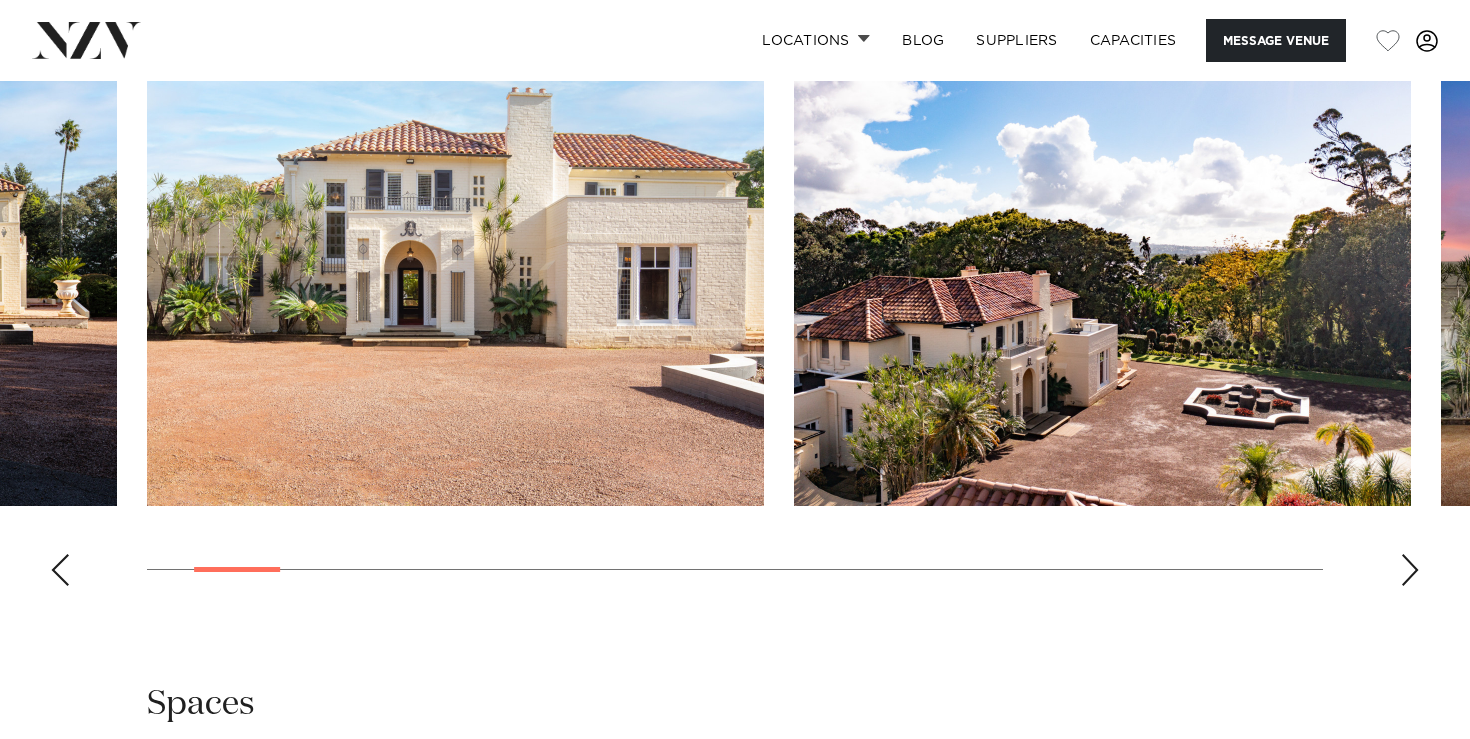 click at bounding box center [1410, 570] 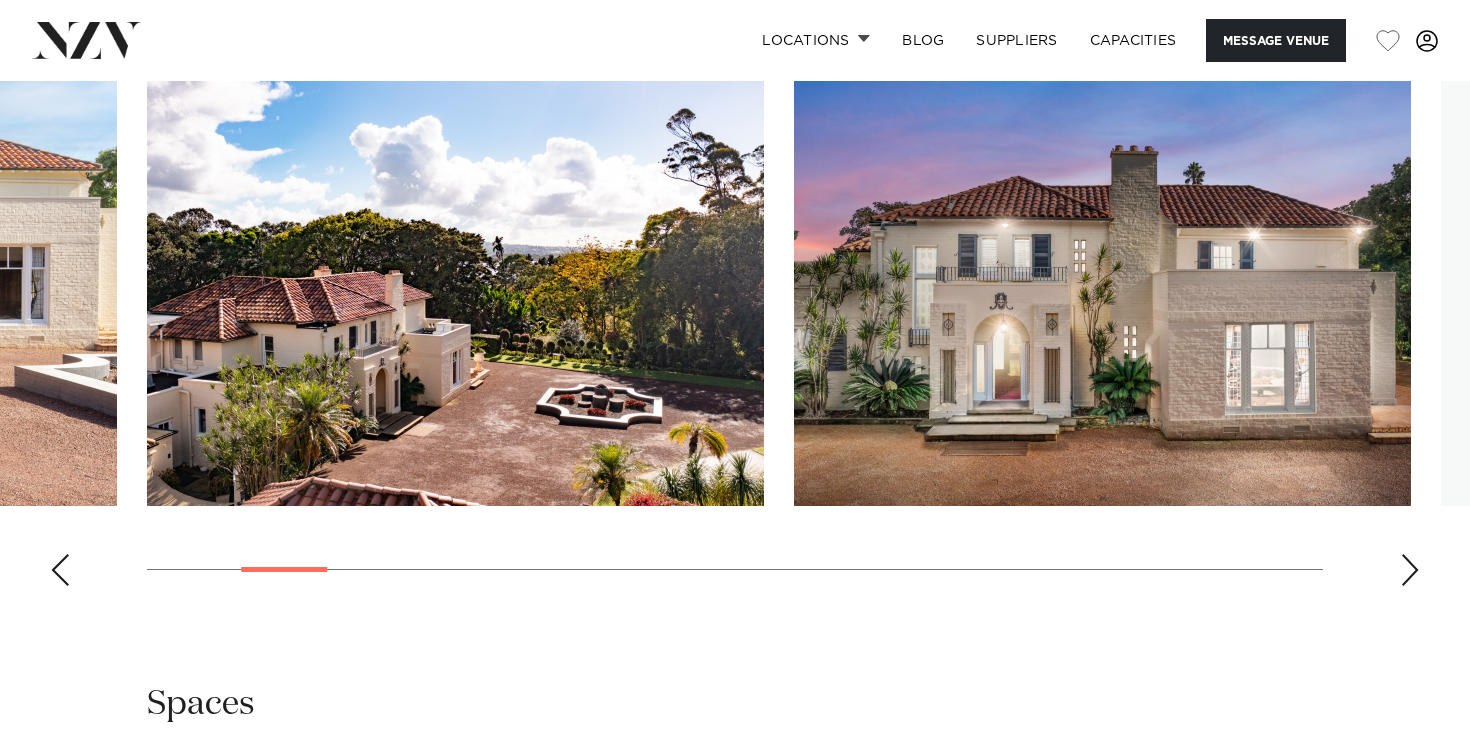 click at bounding box center [1410, 570] 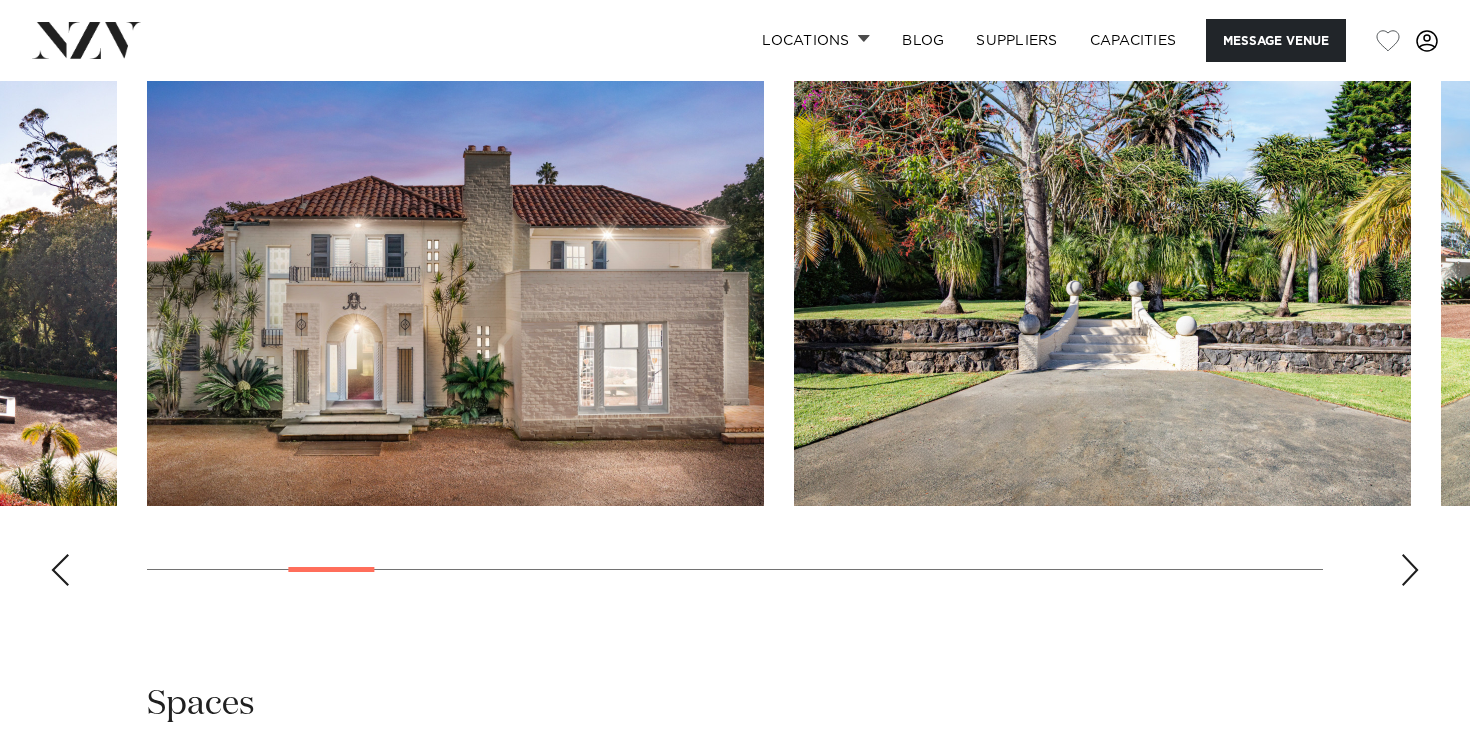 click at bounding box center (1410, 570) 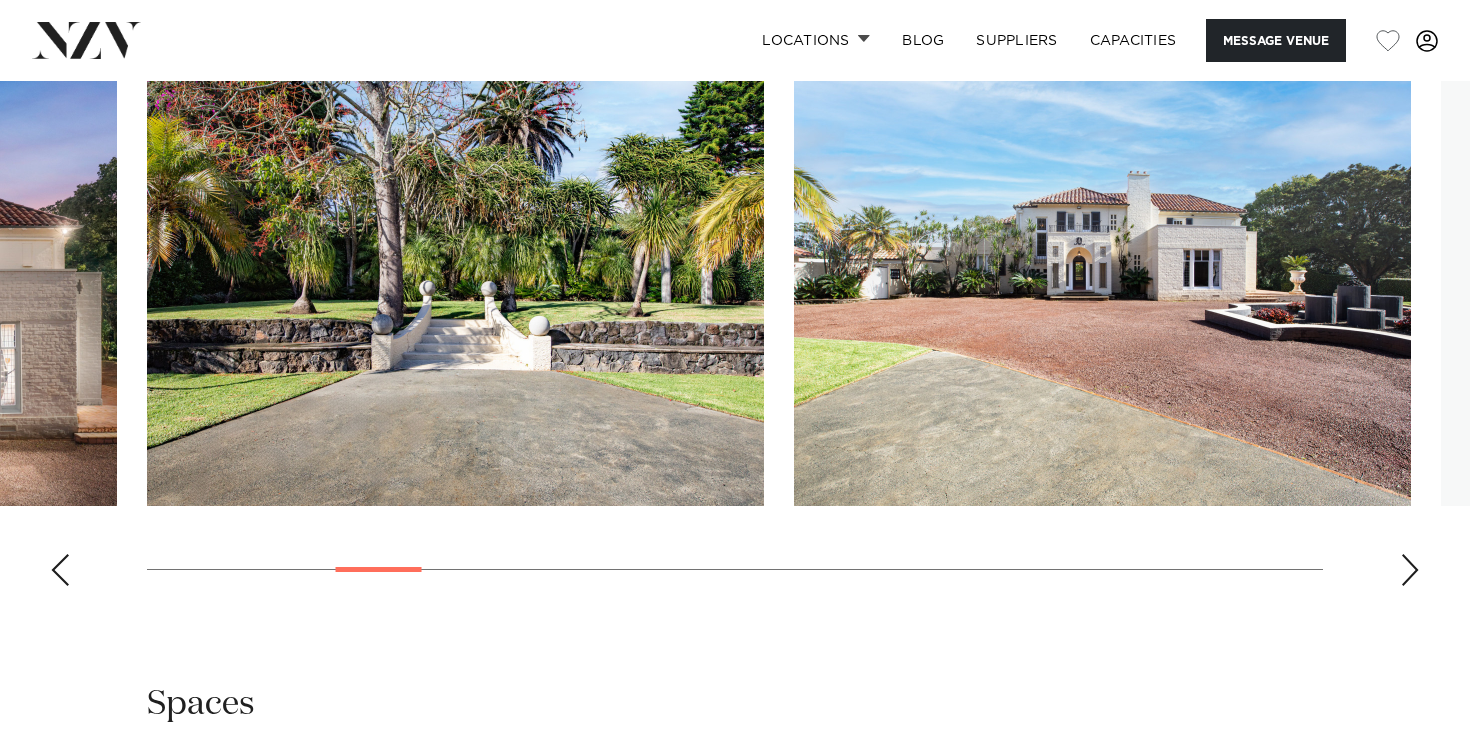 click at bounding box center (1410, 570) 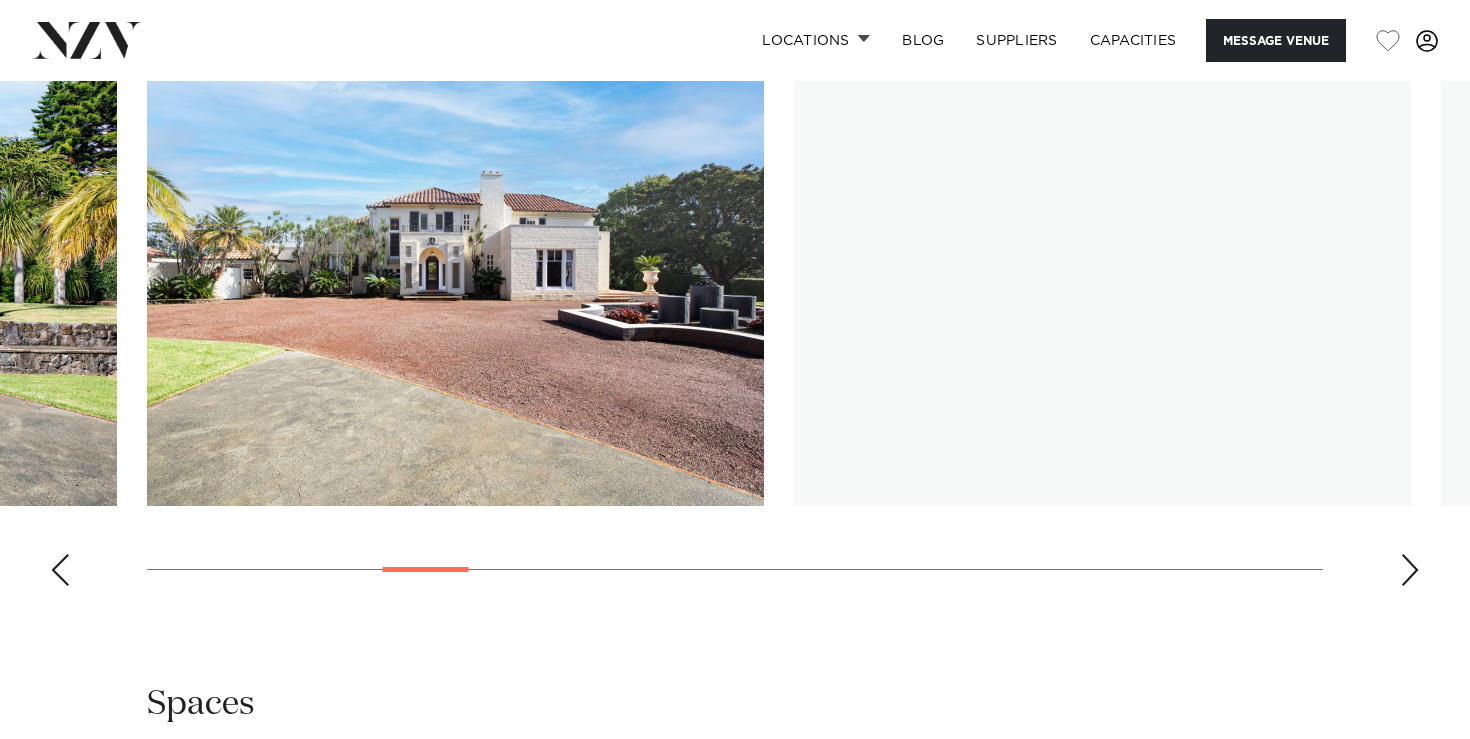 click at bounding box center [1410, 570] 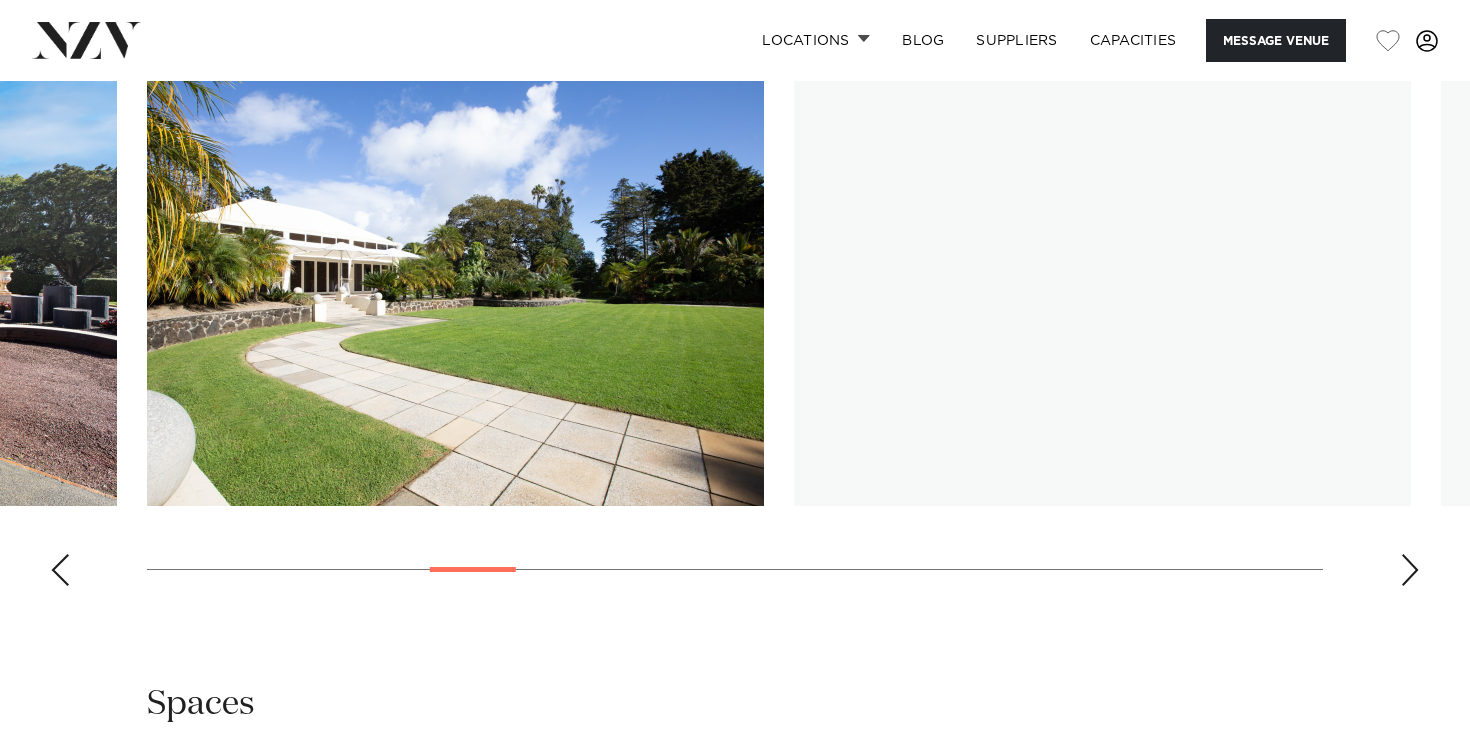 click at bounding box center (1410, 570) 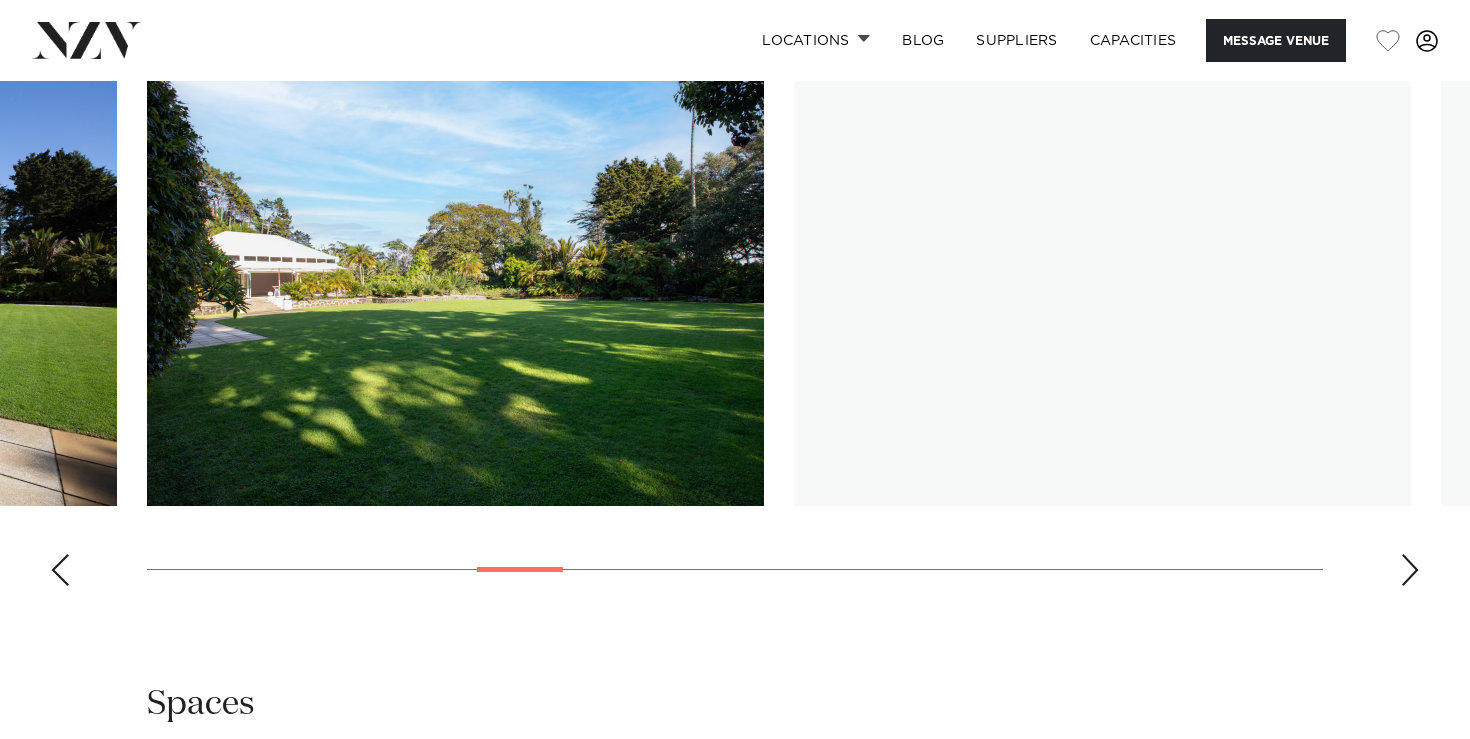click at bounding box center (1410, 570) 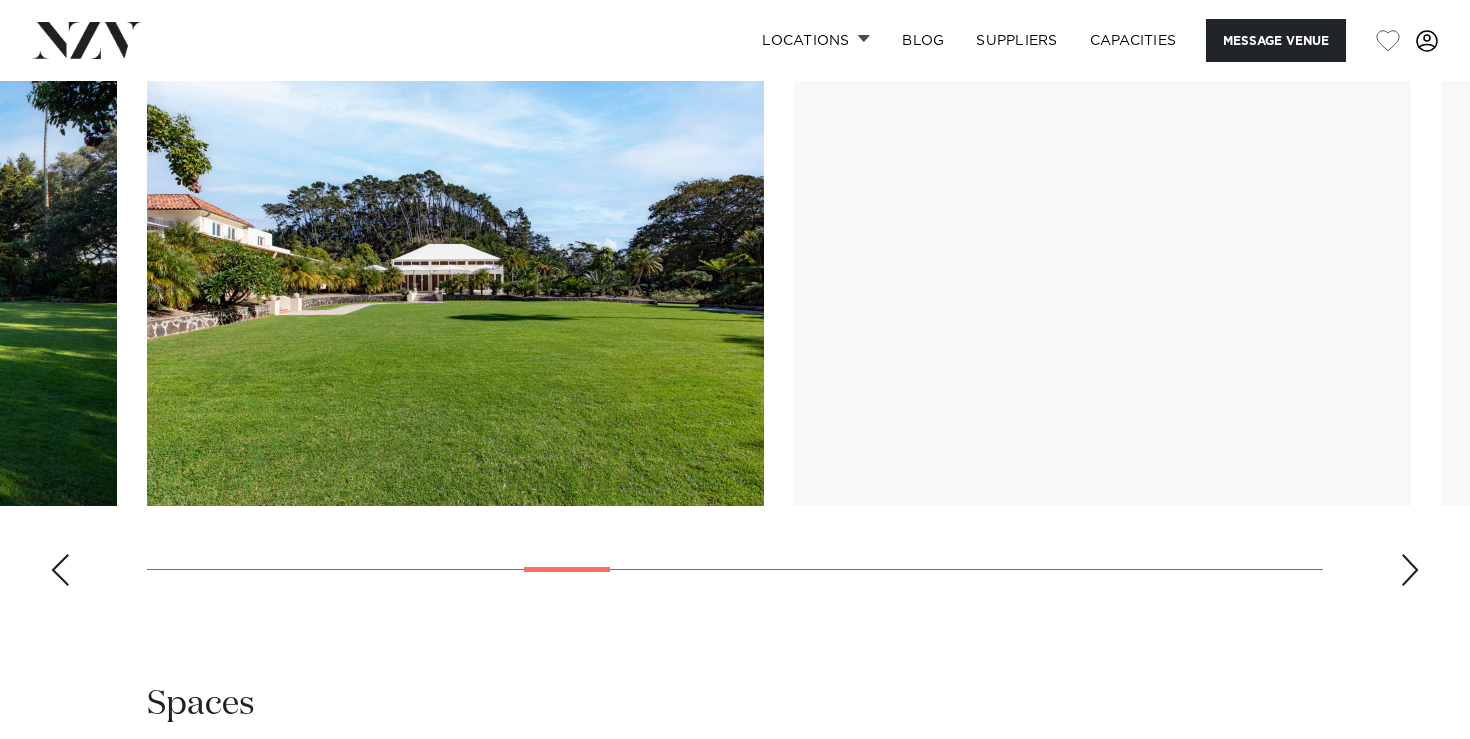 click at bounding box center (1410, 570) 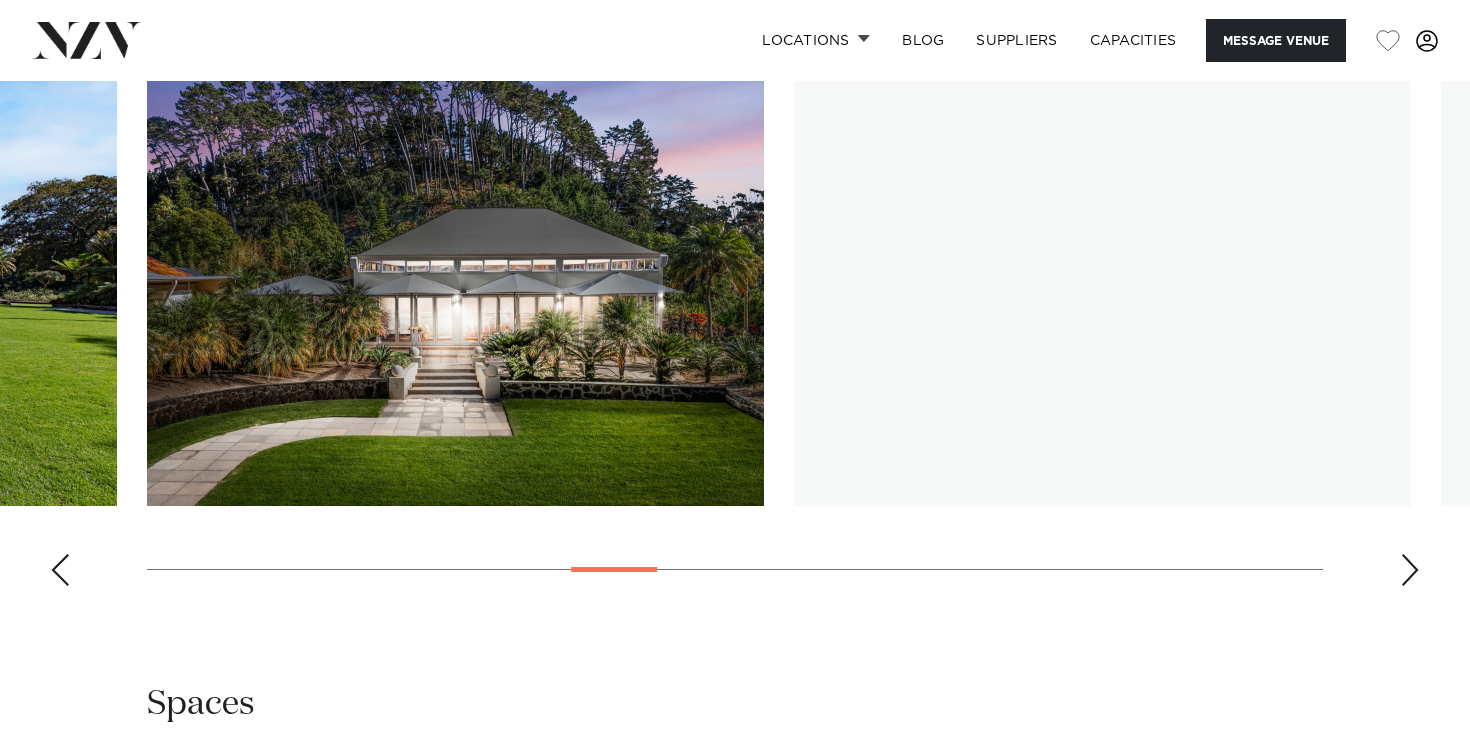 click at bounding box center (1410, 570) 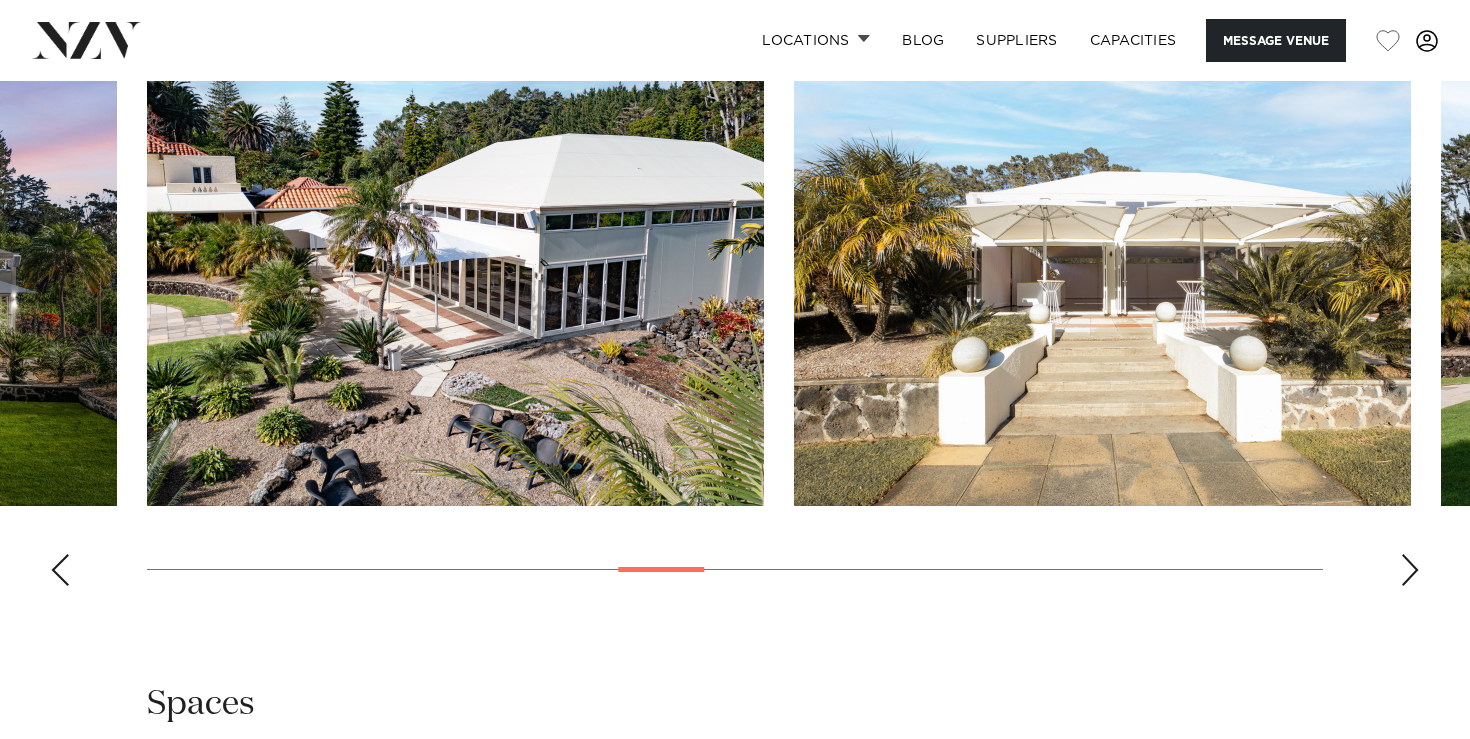 click at bounding box center [1410, 570] 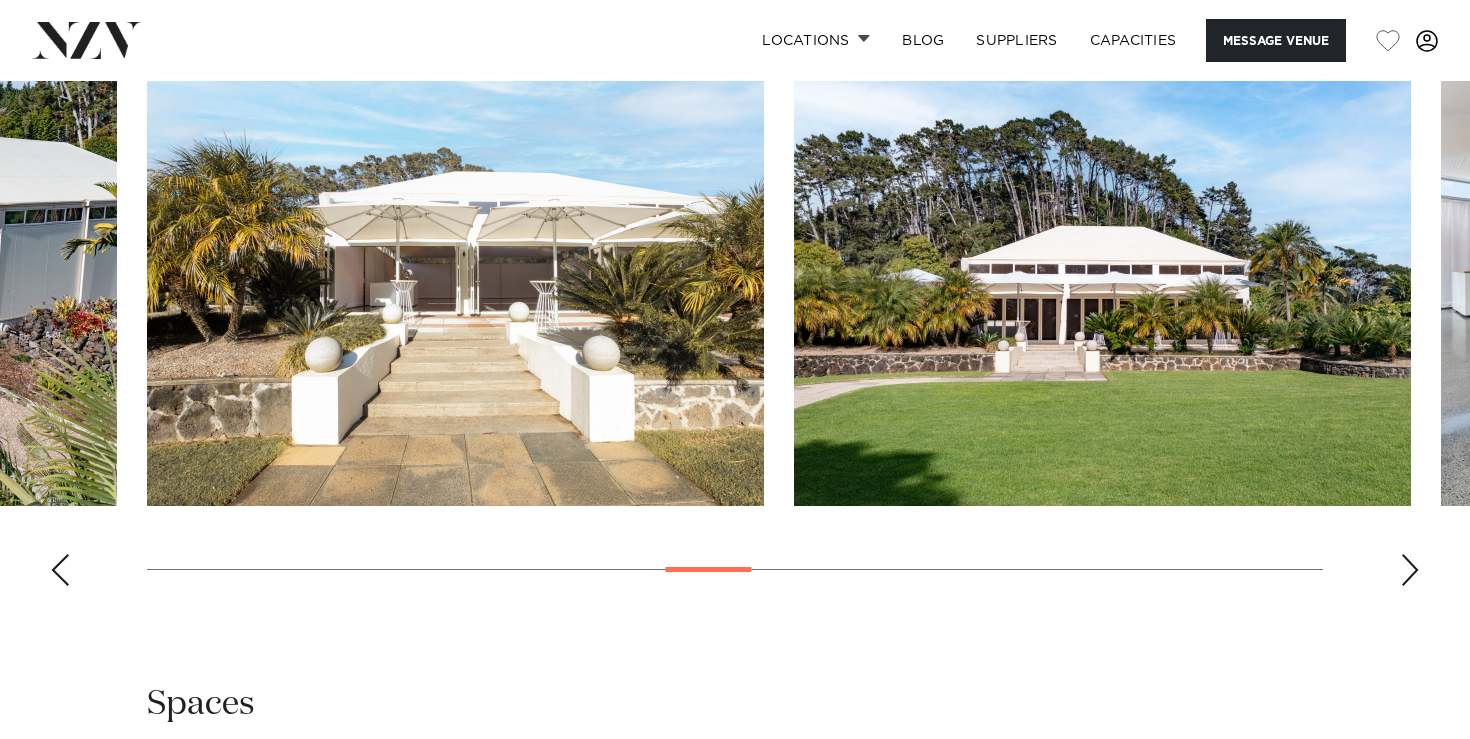 click at bounding box center (1410, 570) 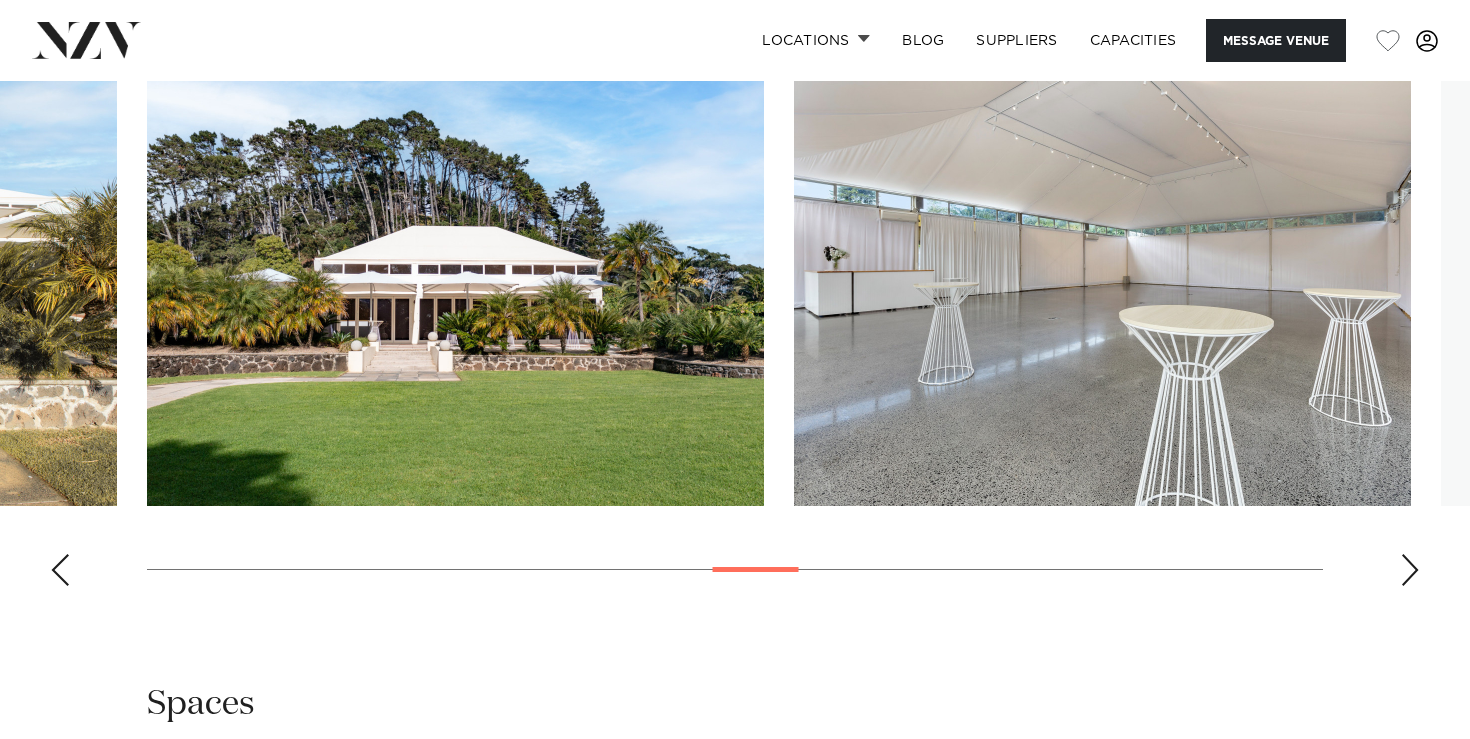 click at bounding box center (1410, 570) 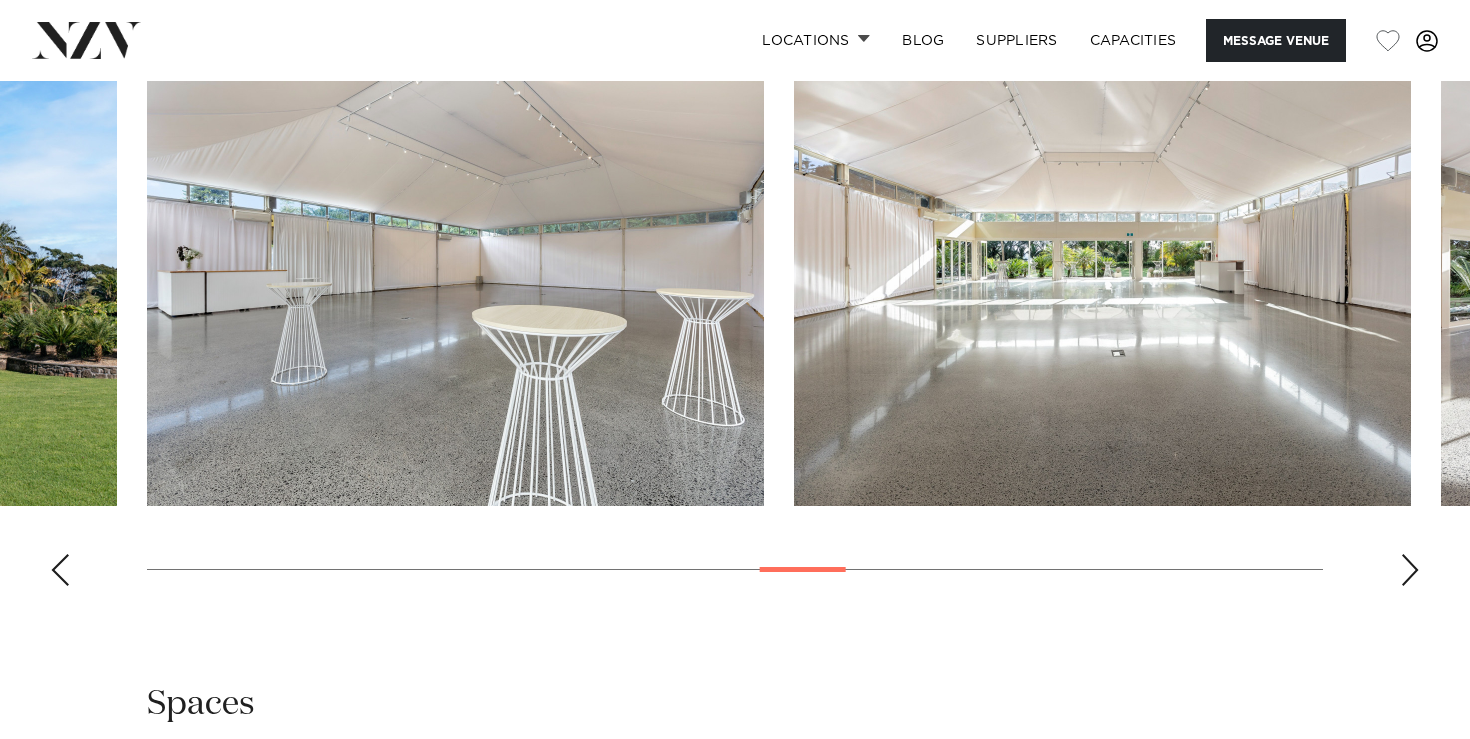 click at bounding box center [1410, 570] 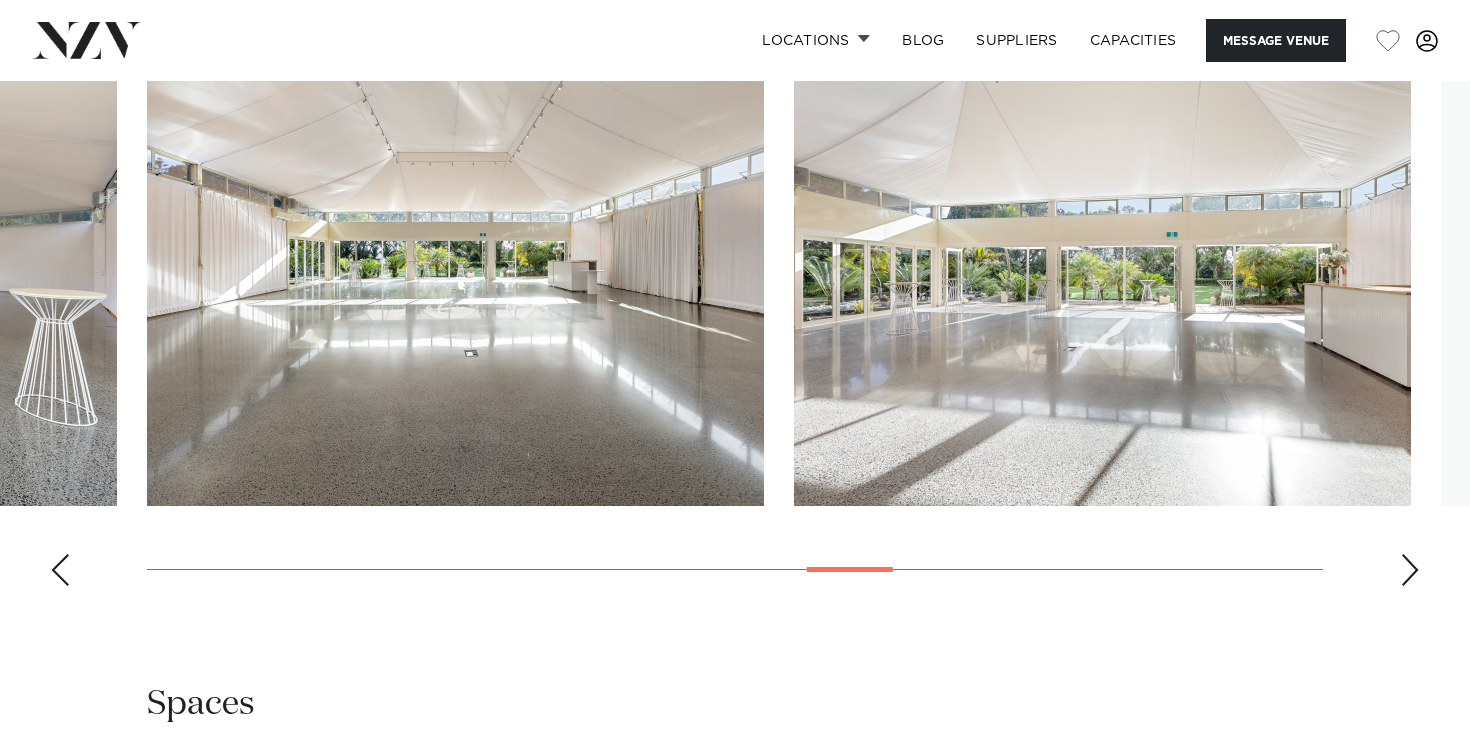 click at bounding box center [1410, 570] 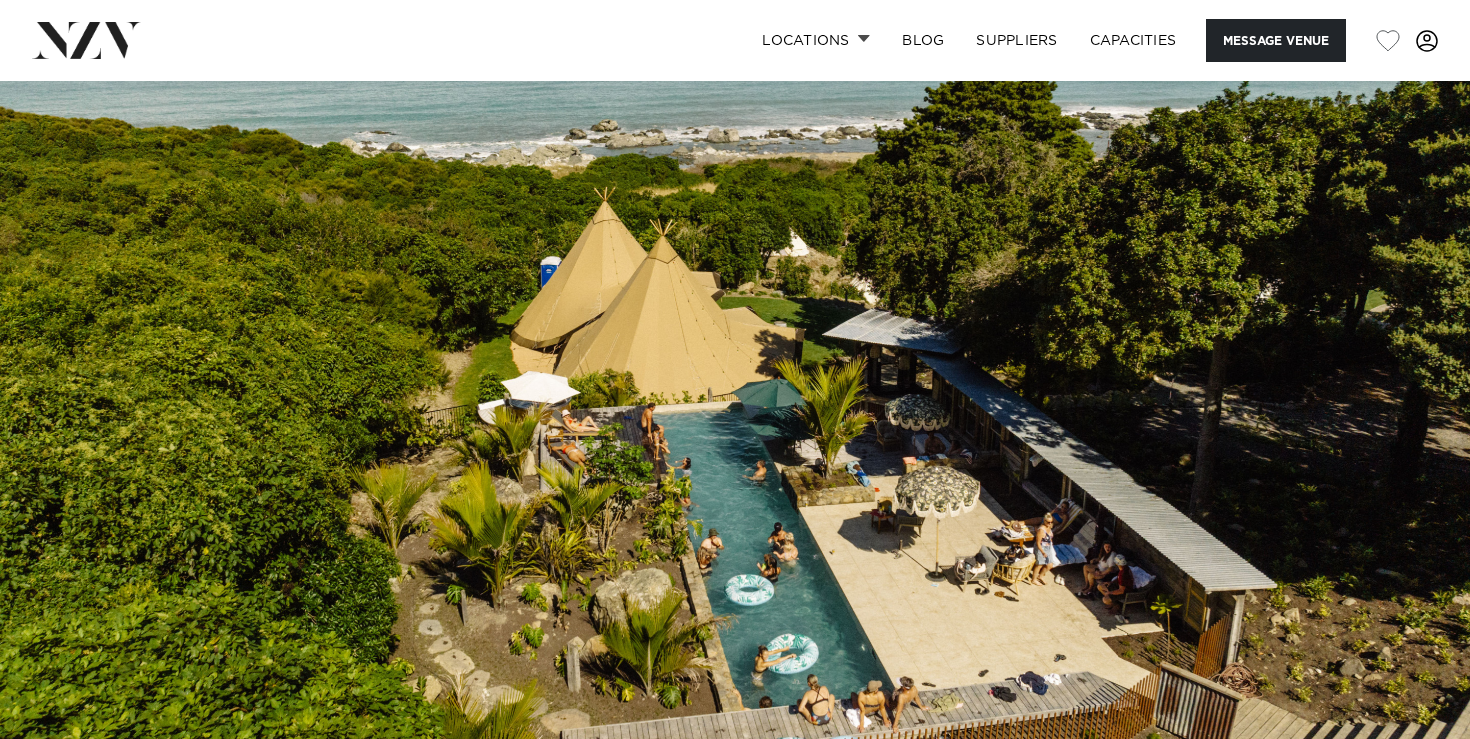 scroll, scrollTop: 0, scrollLeft: 0, axis: both 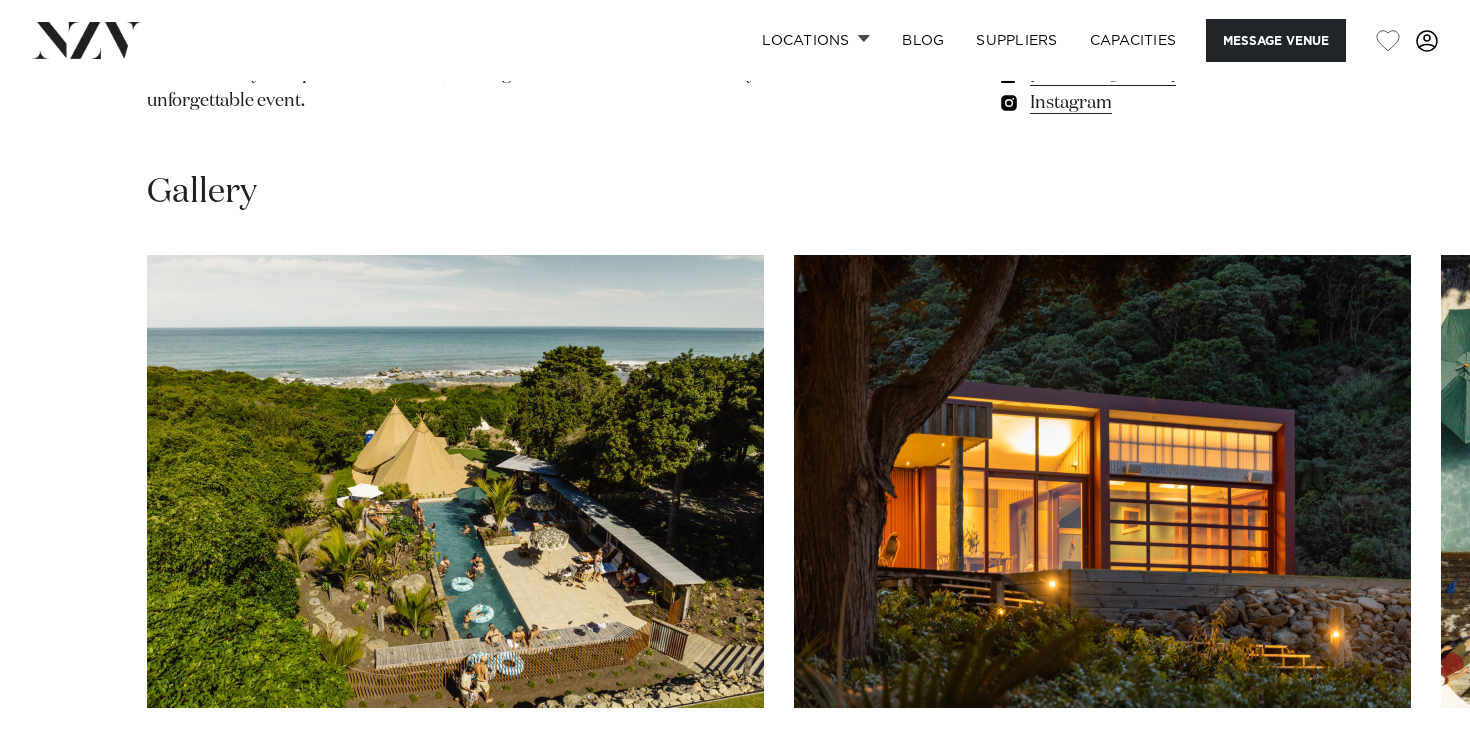 click at bounding box center (1410, 772) 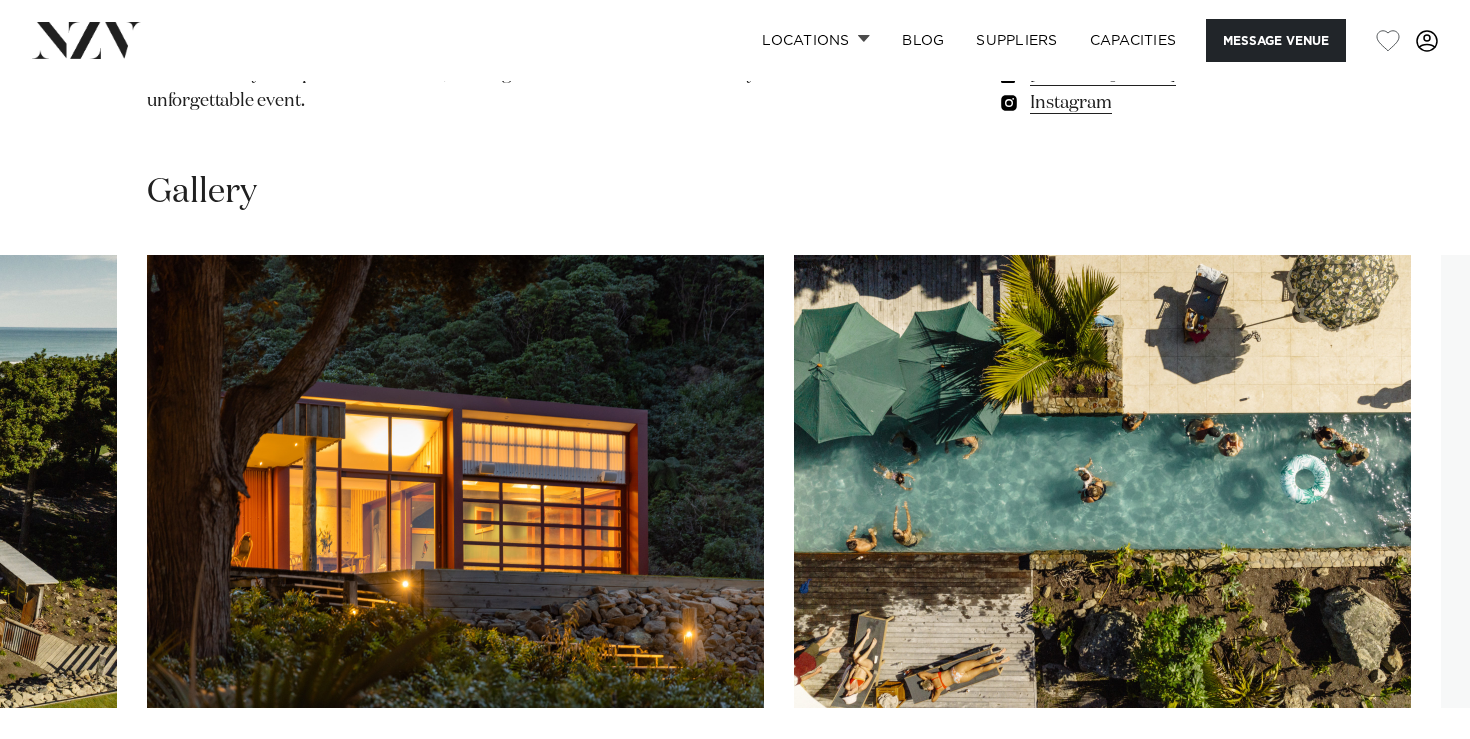 click at bounding box center (1410, 772) 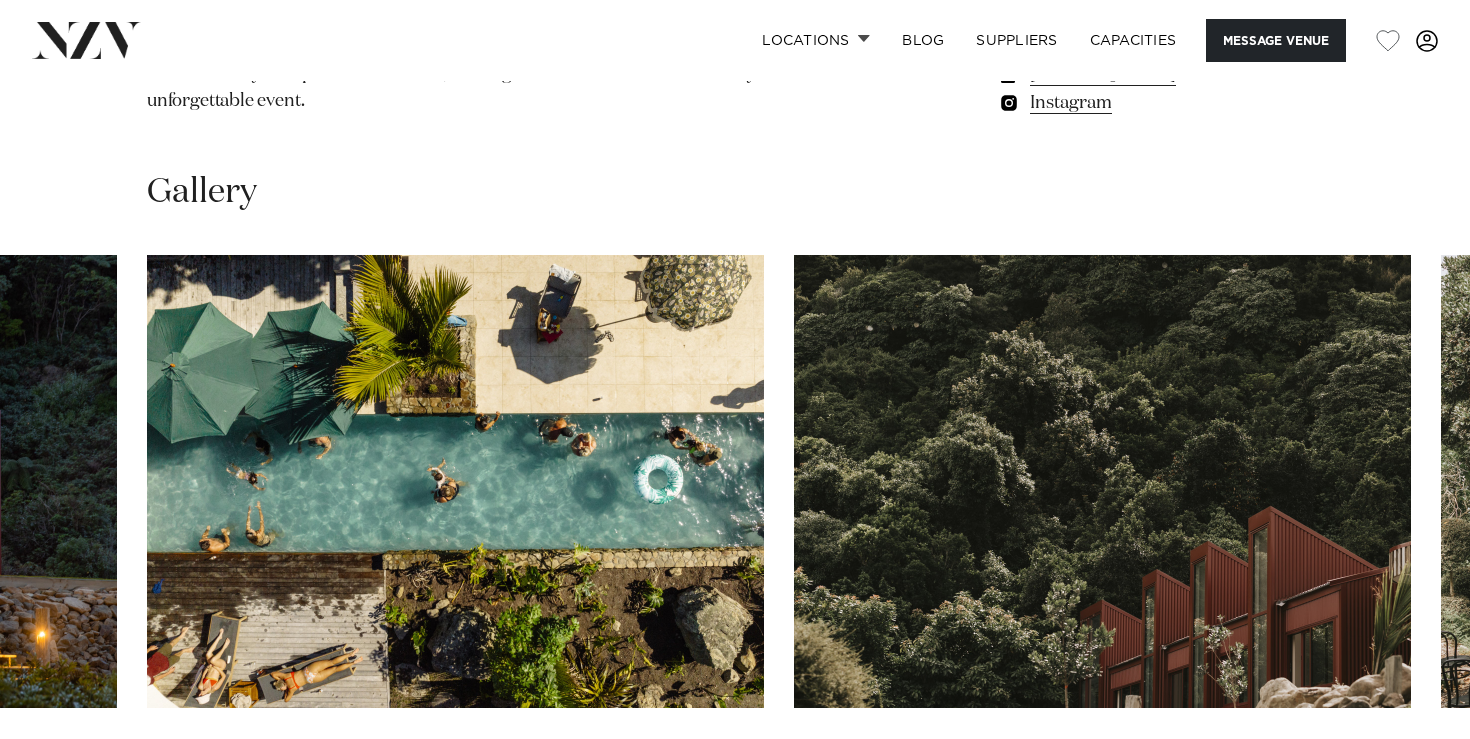 click at bounding box center [1410, 772] 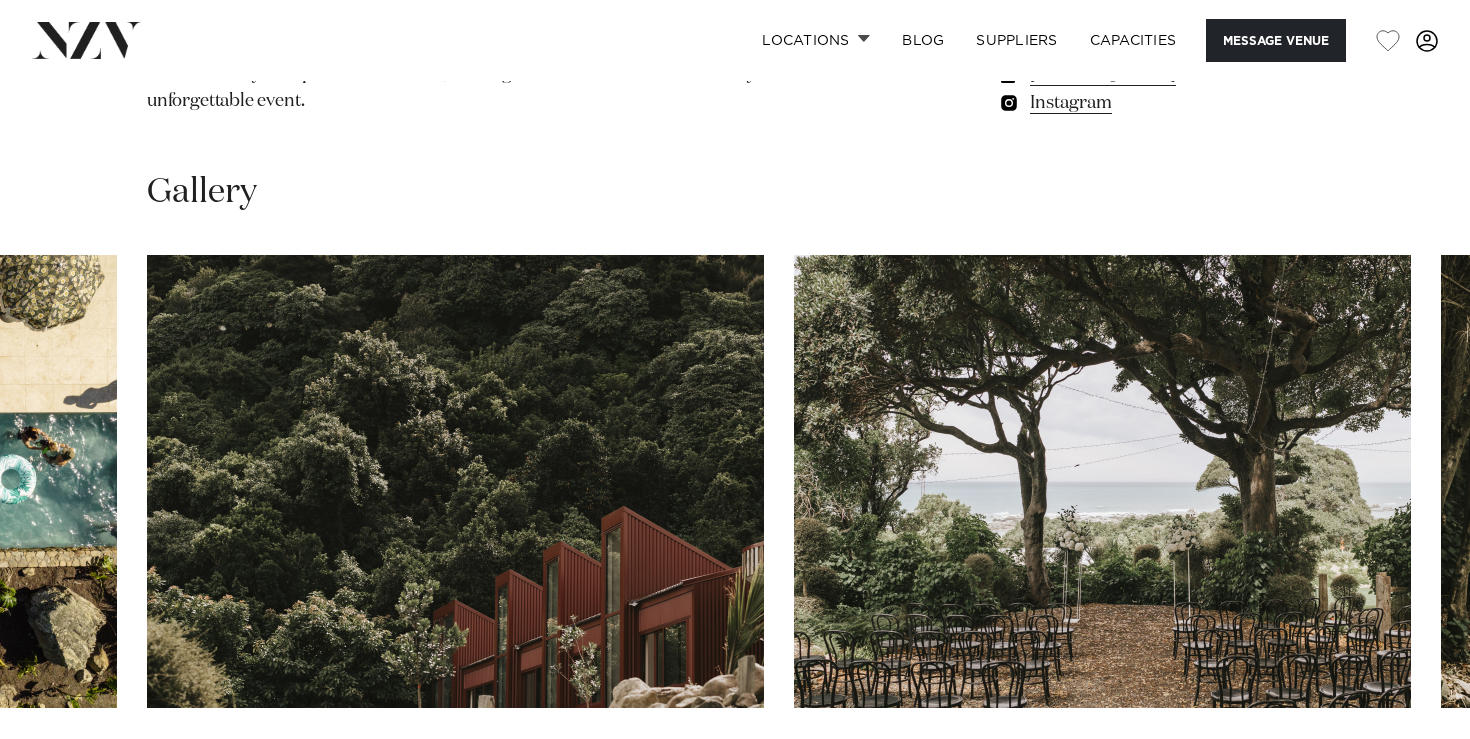 click at bounding box center [1410, 772] 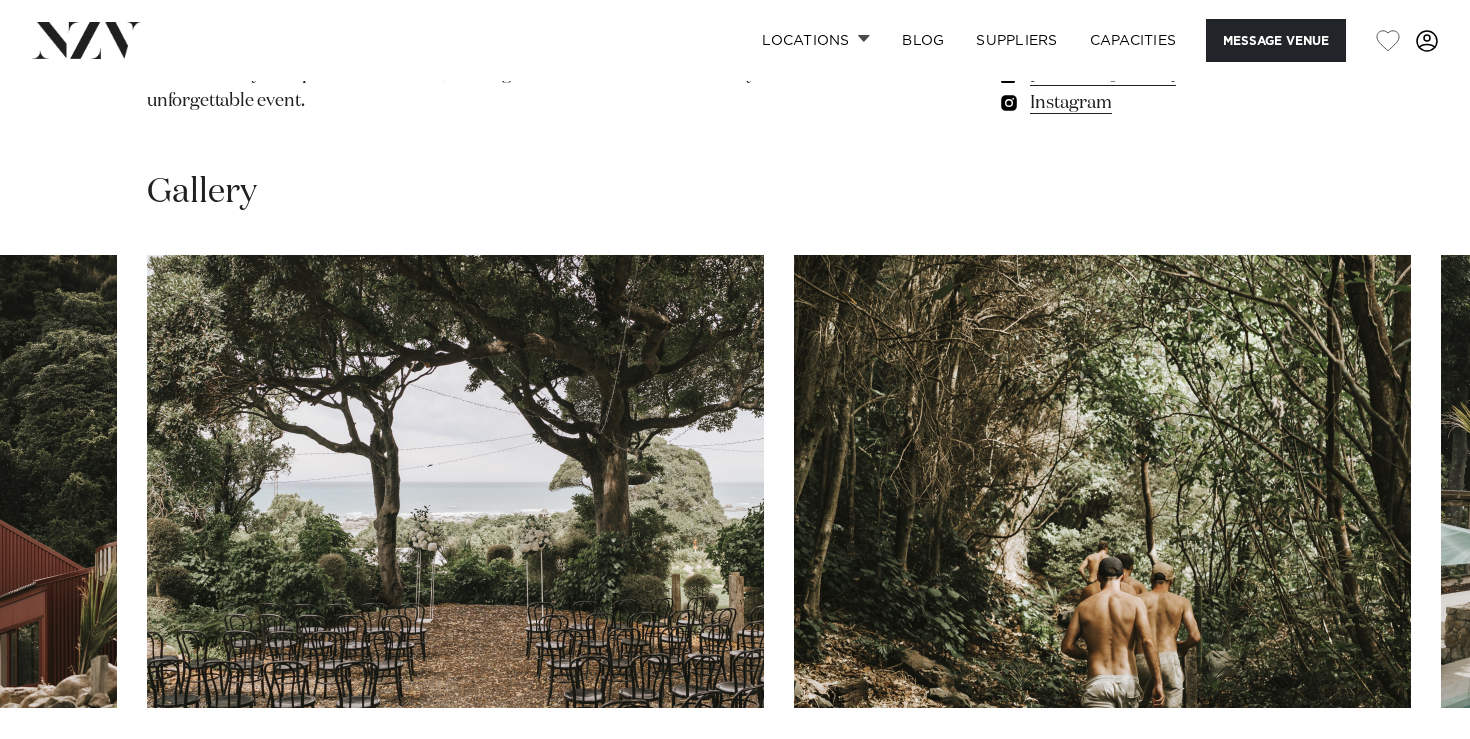 click at bounding box center (1410, 772) 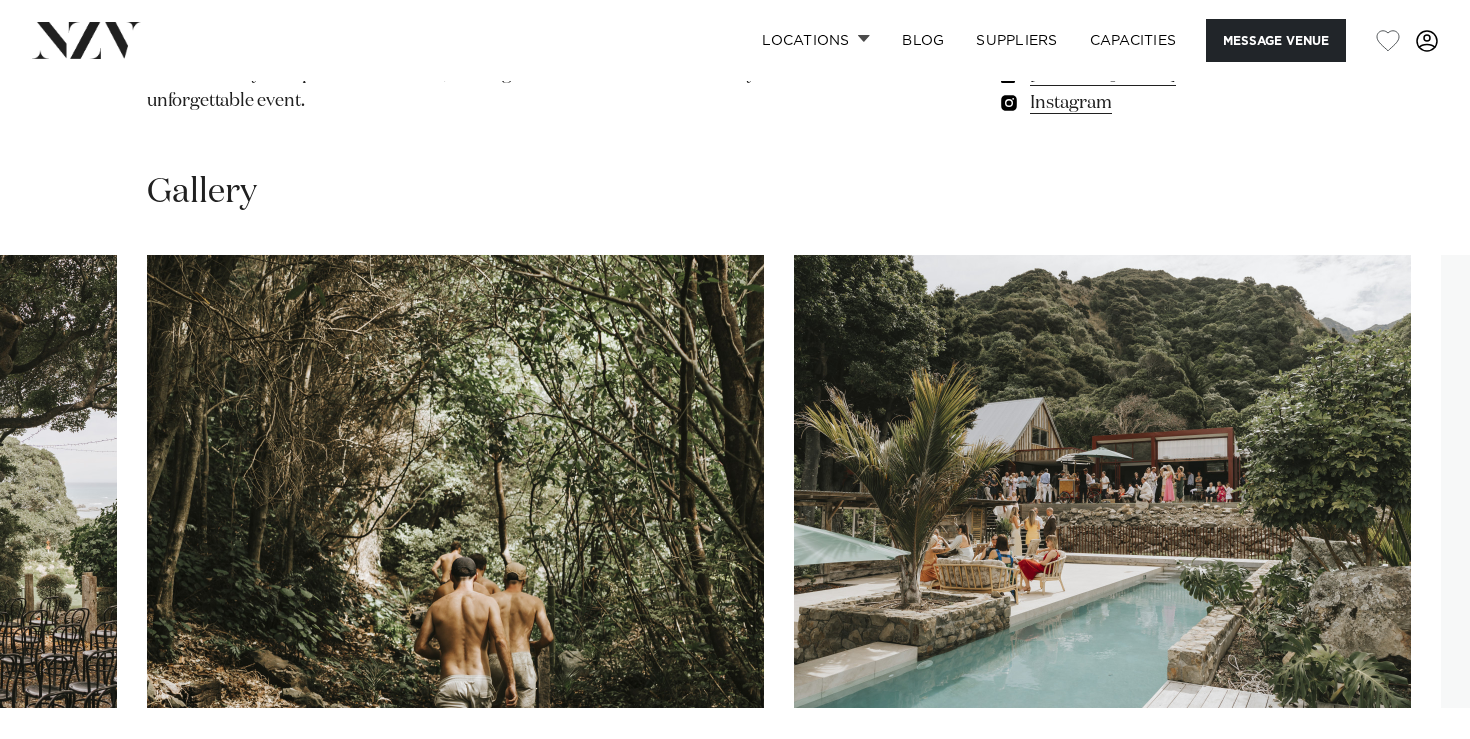 click at bounding box center [1410, 772] 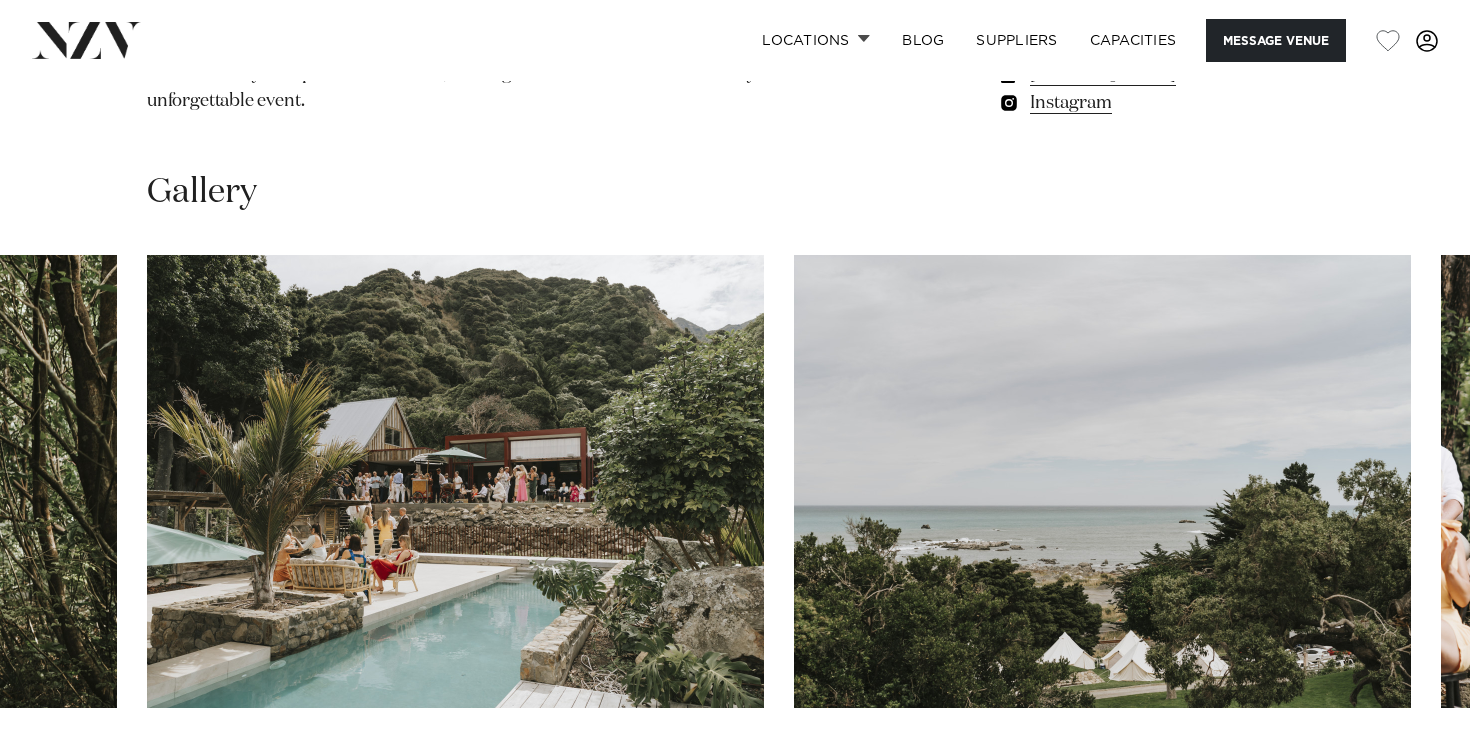 click at bounding box center (1410, 772) 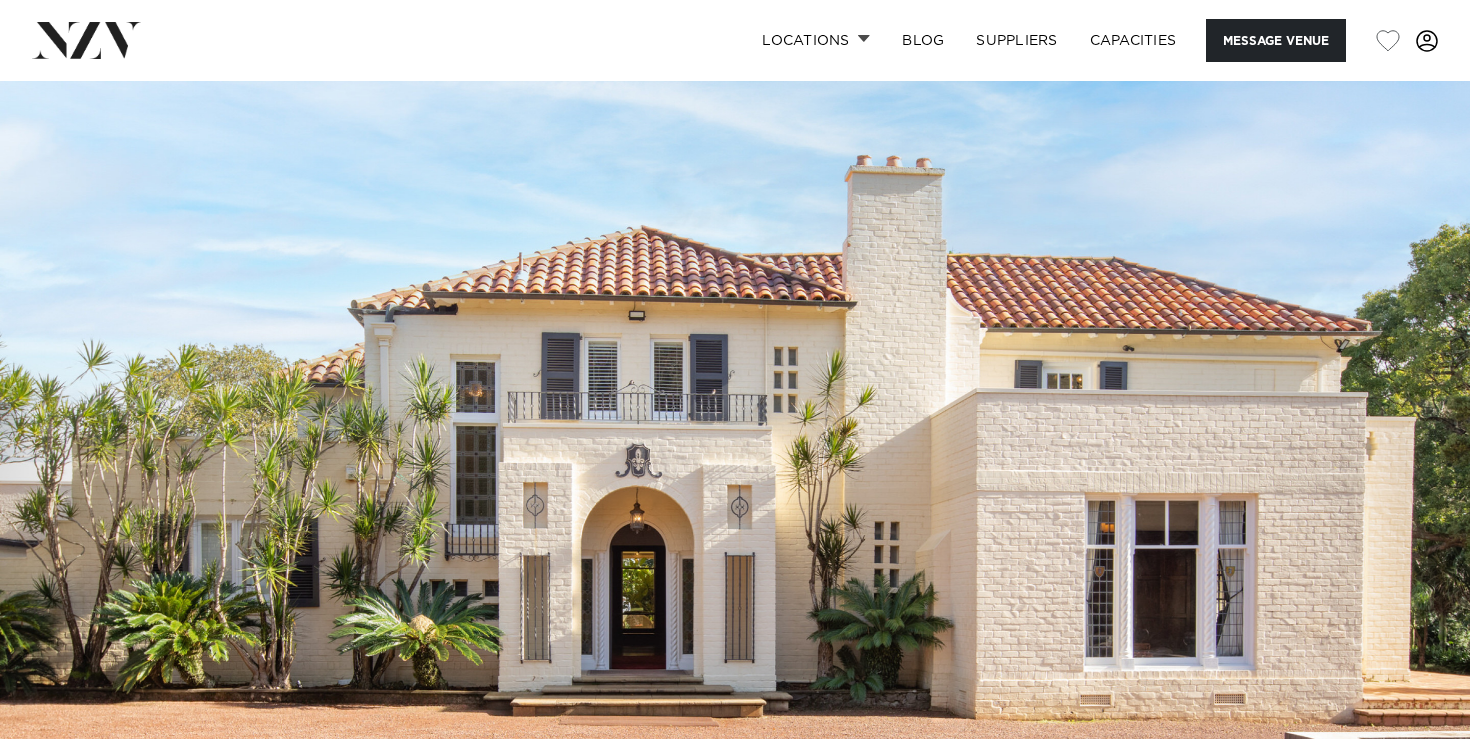 scroll, scrollTop: 0, scrollLeft: 0, axis: both 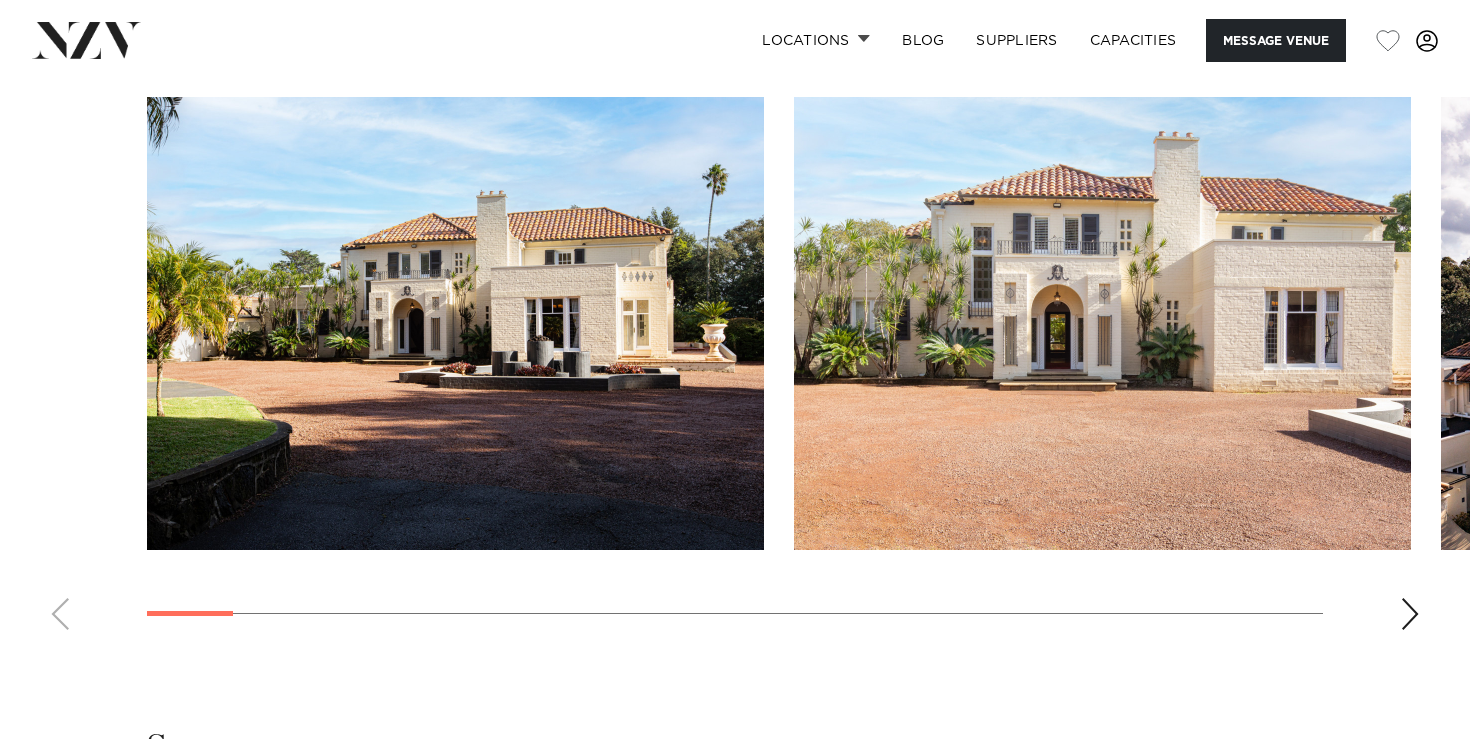 click at bounding box center (1410, 614) 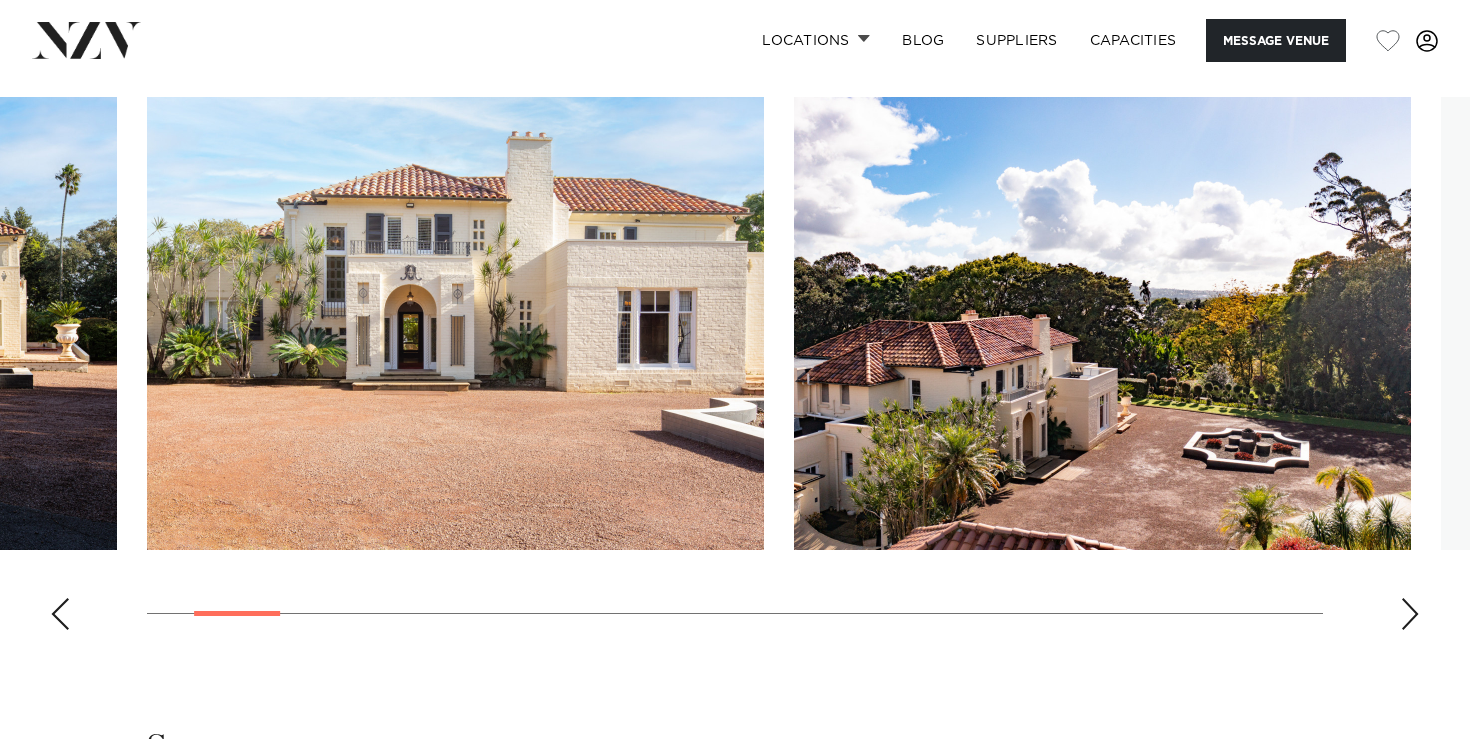 click at bounding box center [1410, 614] 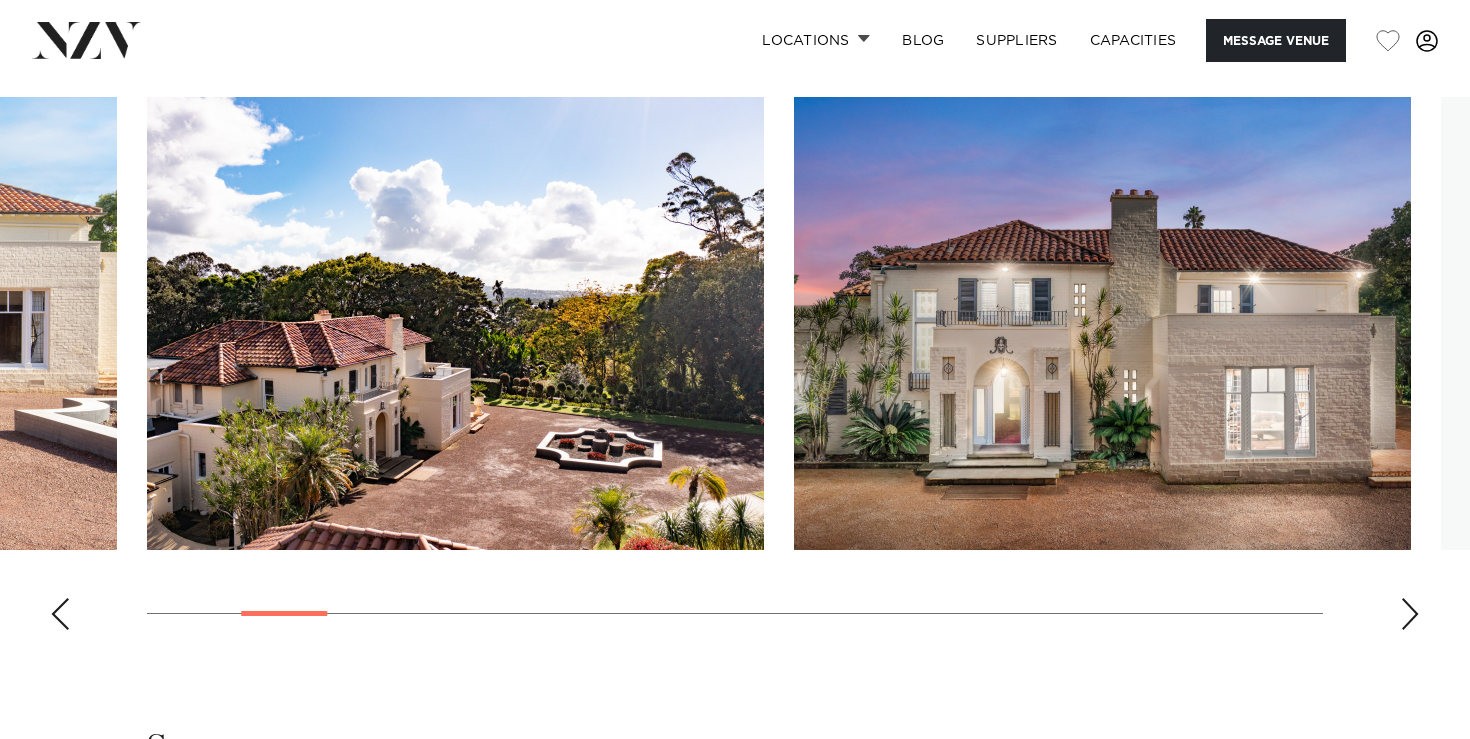 click at bounding box center [1410, 614] 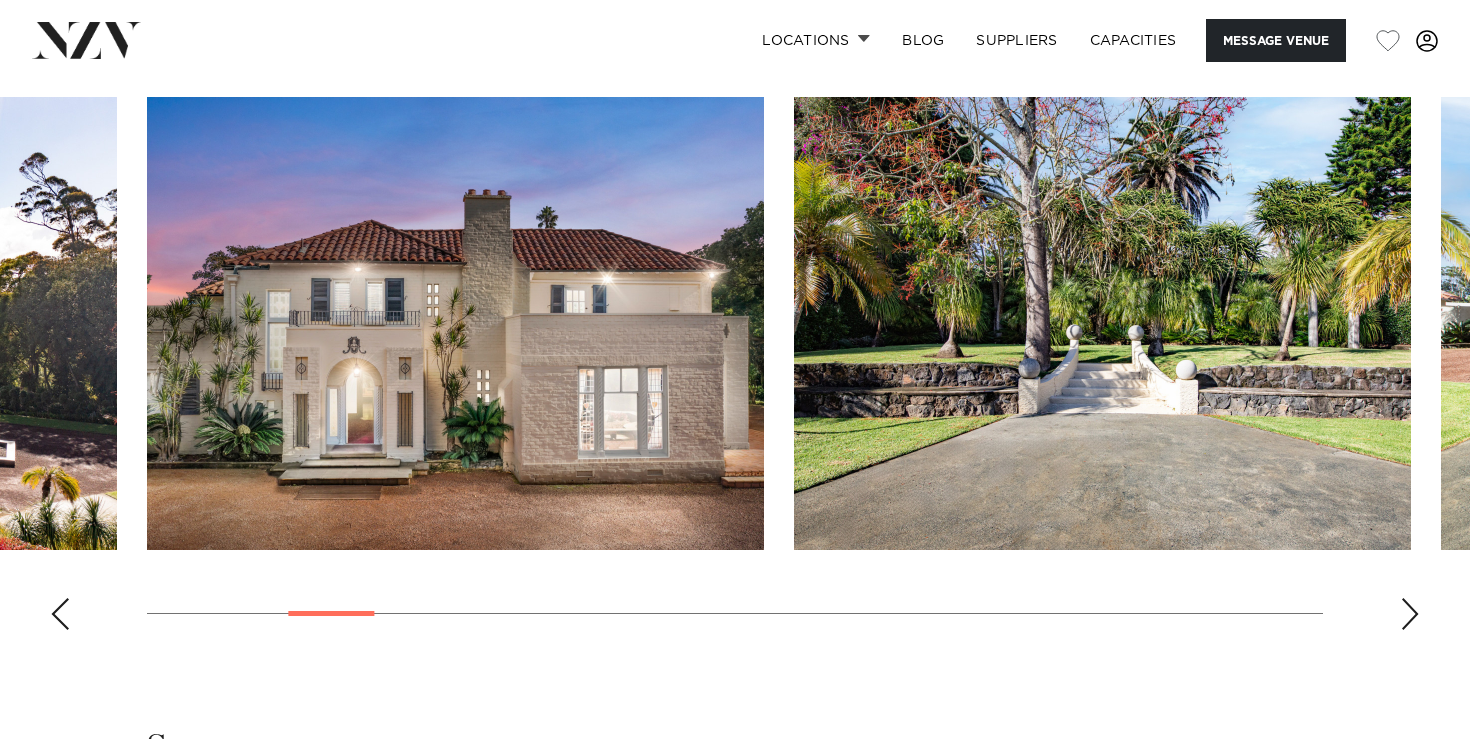click at bounding box center (1410, 614) 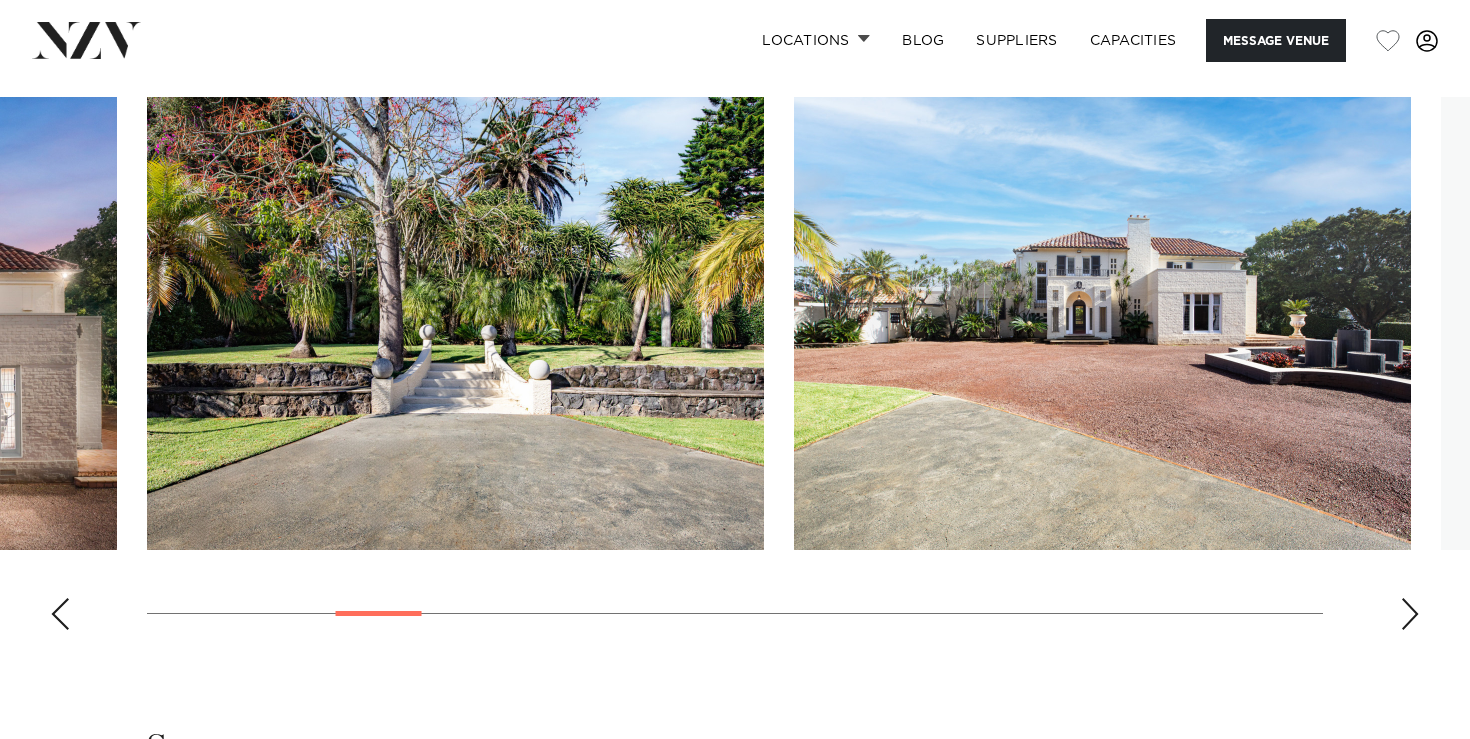 click at bounding box center [1410, 614] 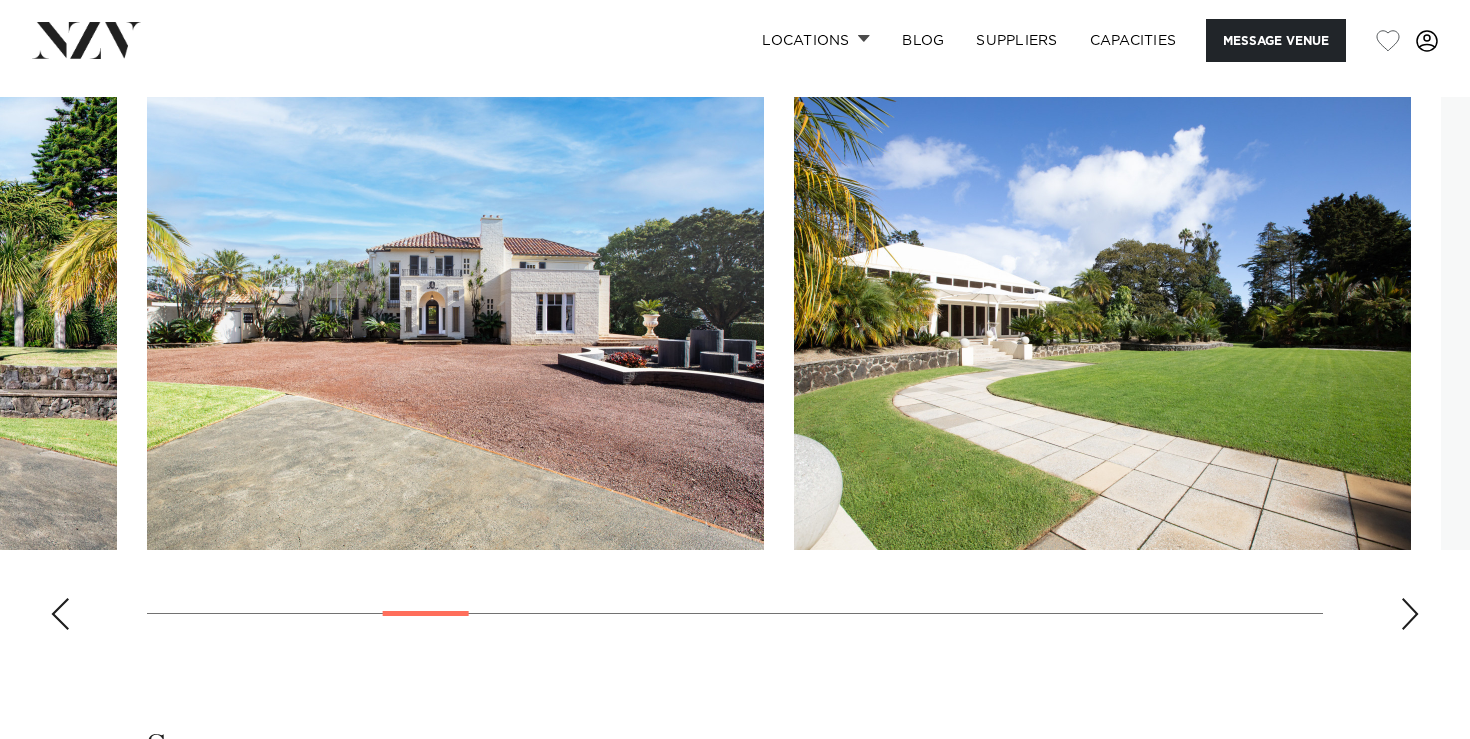click at bounding box center [1410, 614] 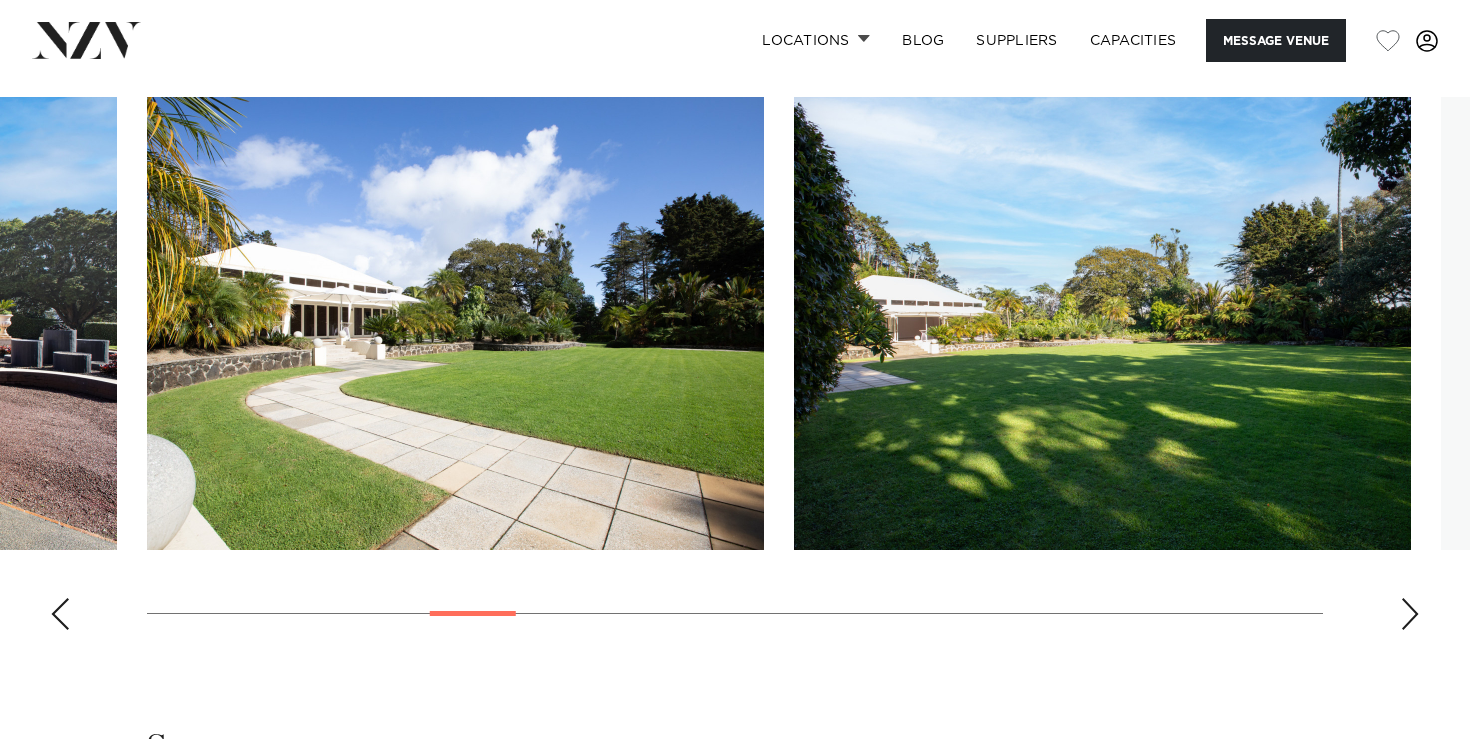 click at bounding box center [1410, 614] 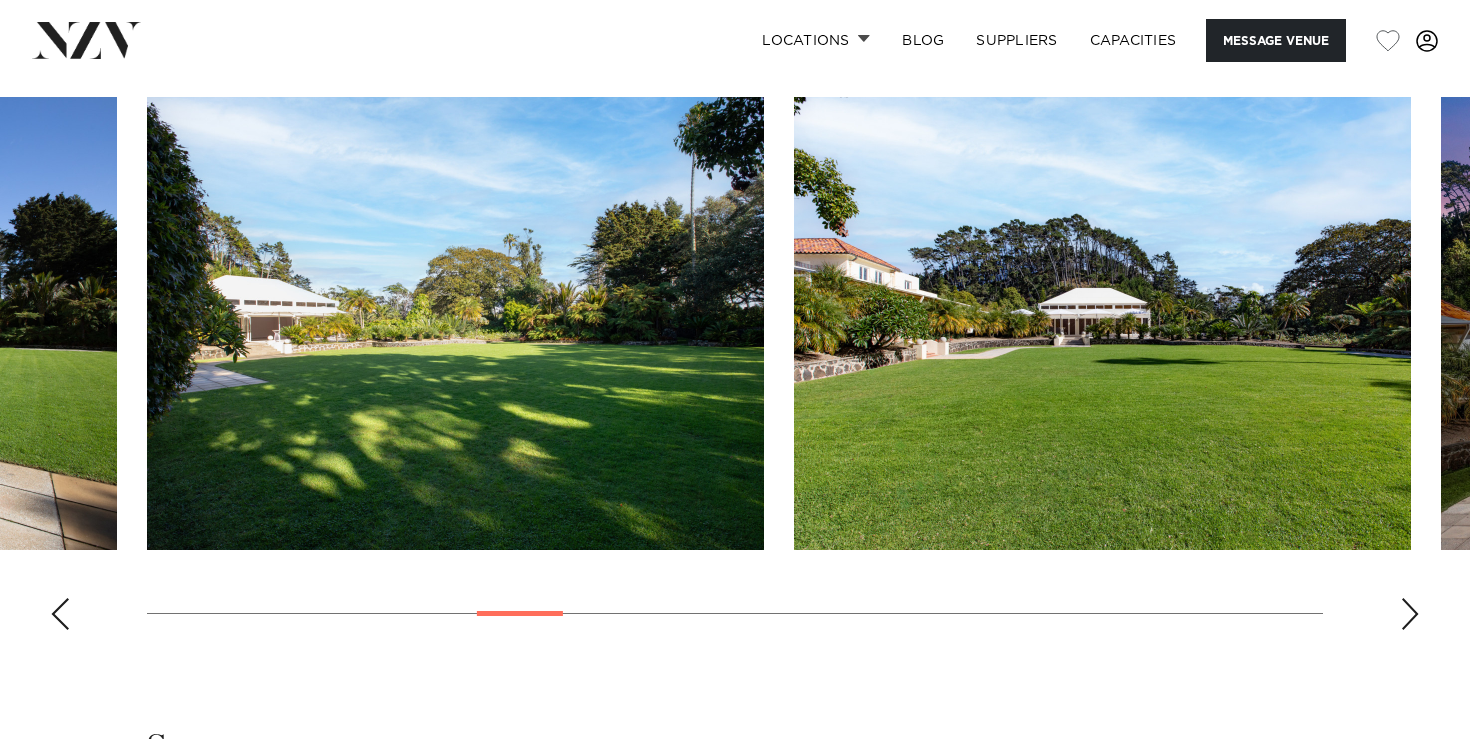 click at bounding box center [1410, 614] 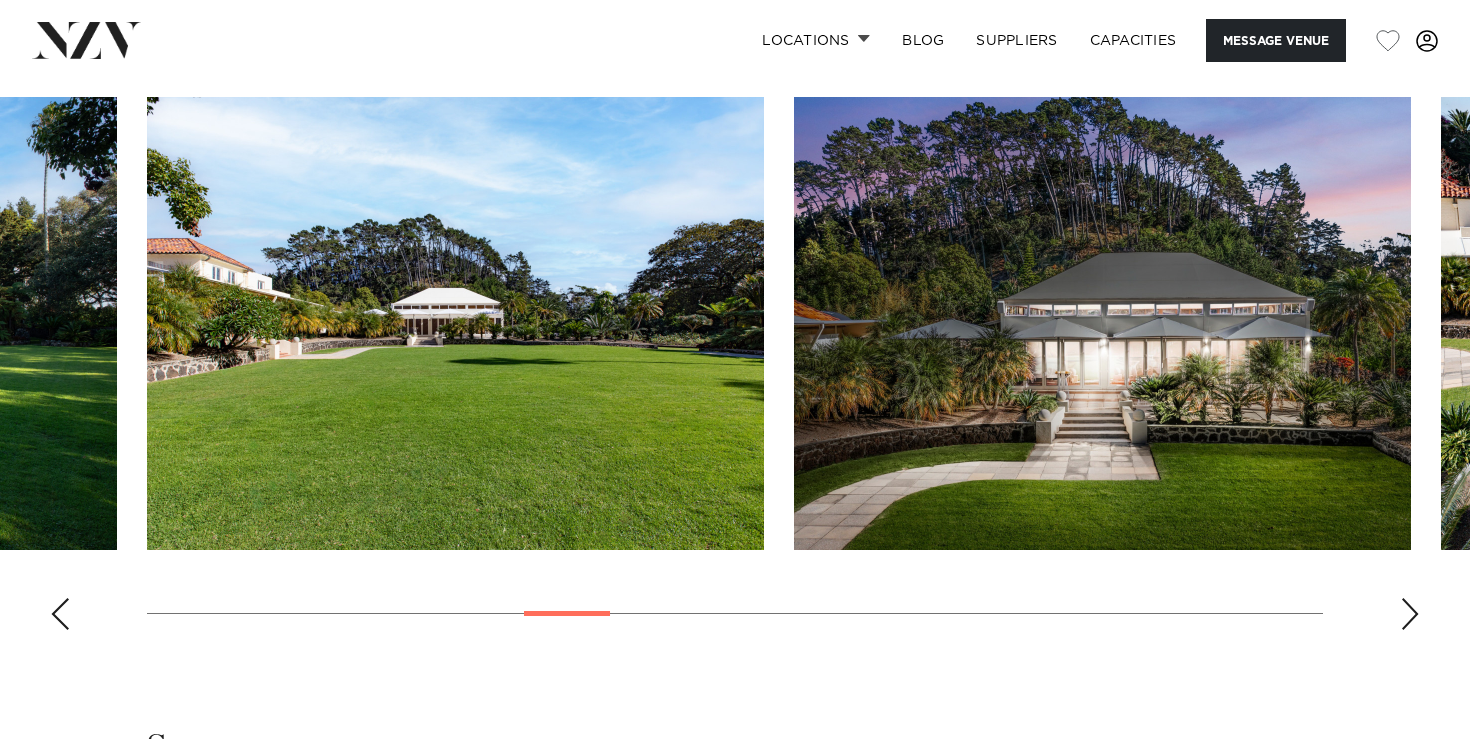 click at bounding box center [1410, 614] 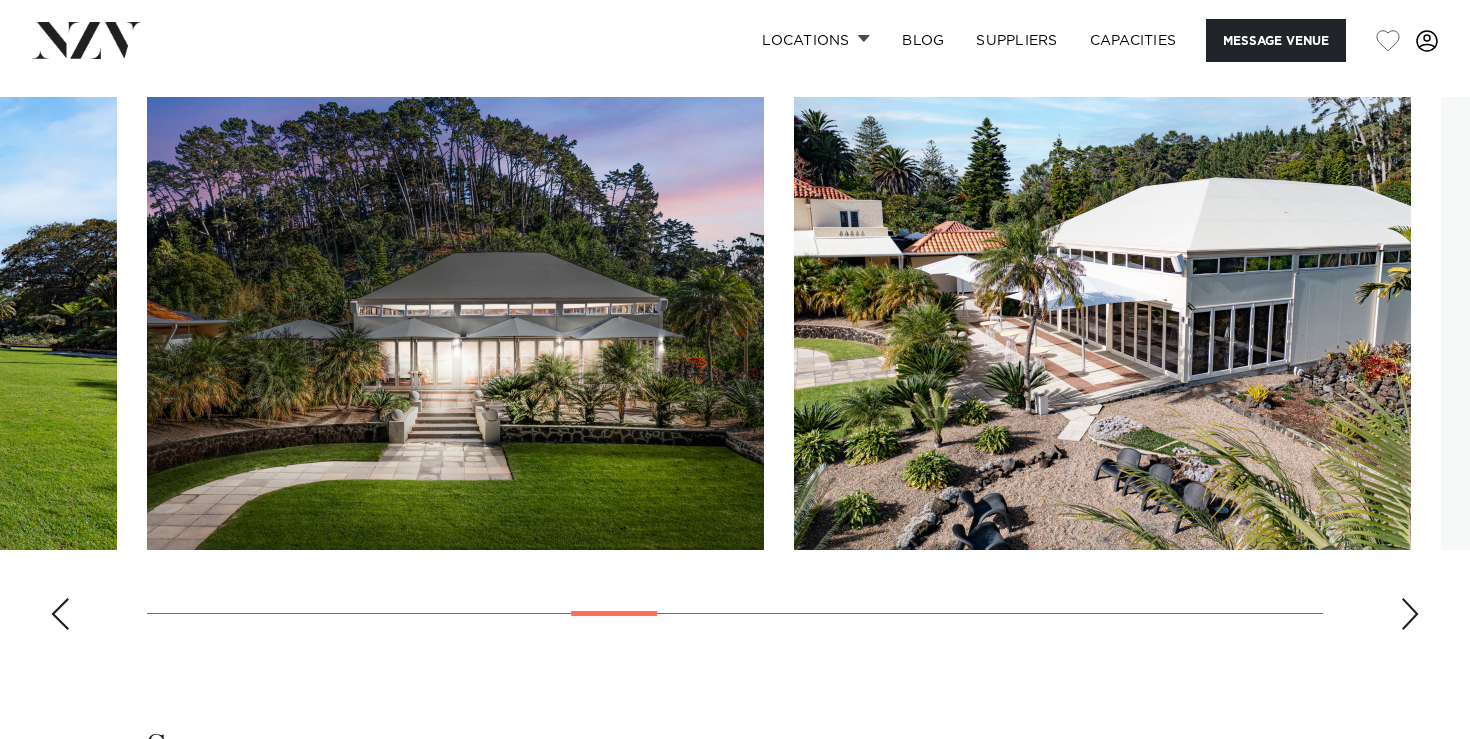 click at bounding box center (1410, 614) 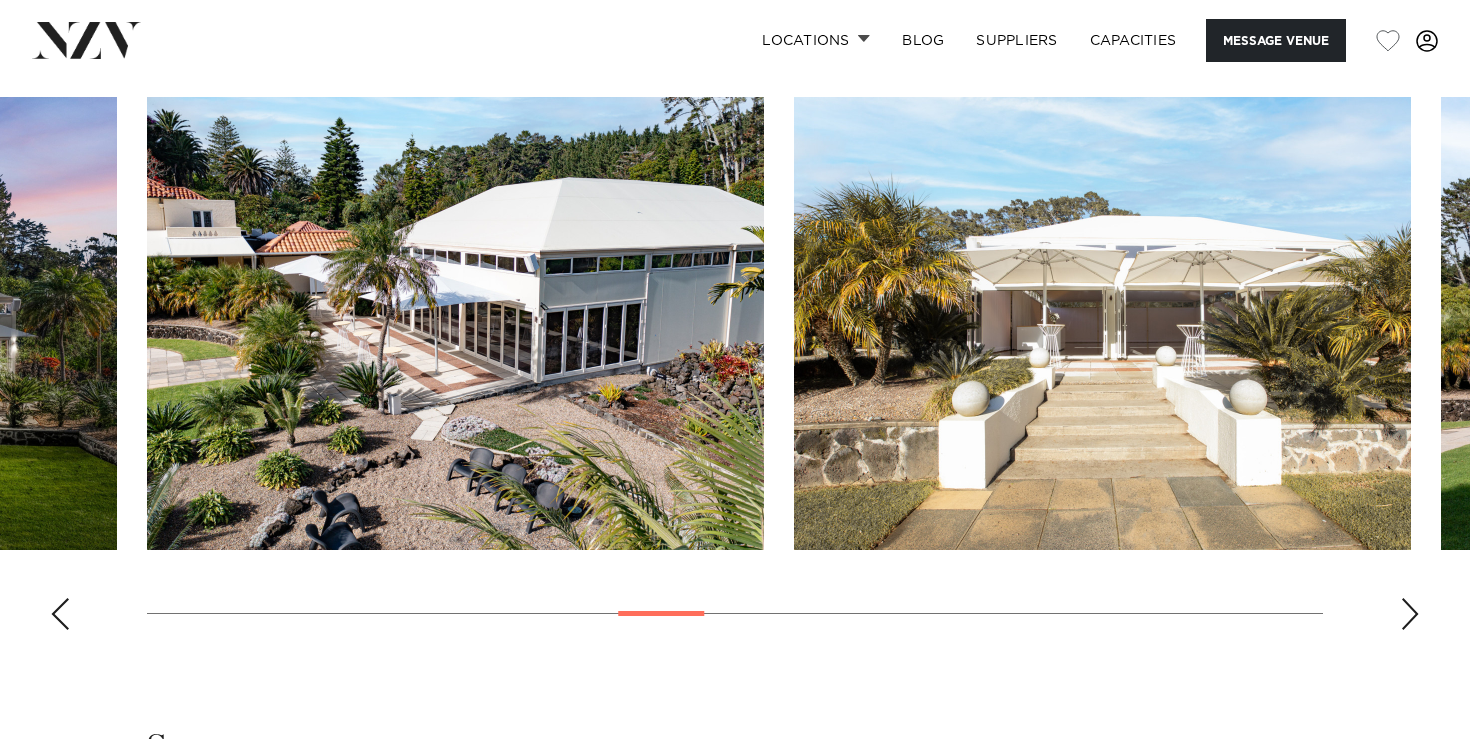 click at bounding box center [1410, 614] 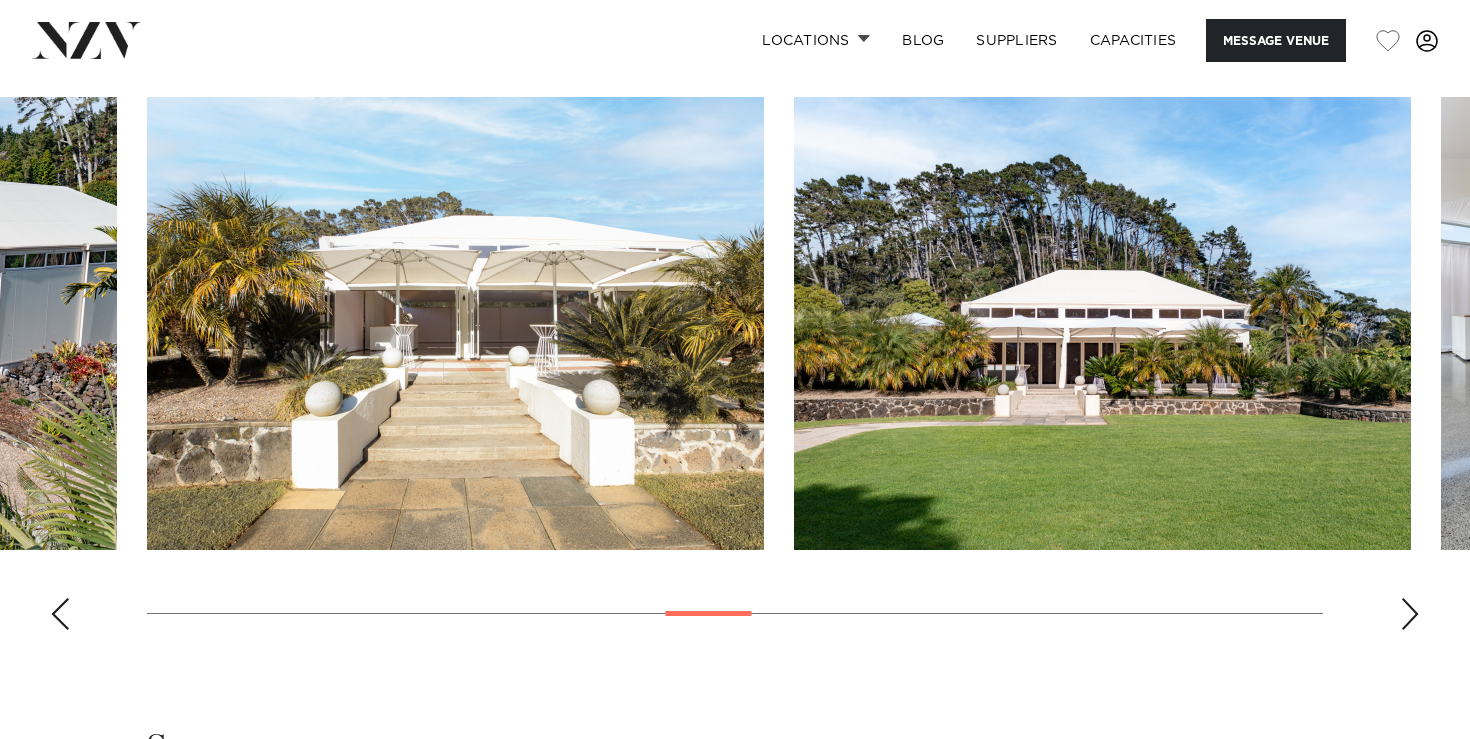 click at bounding box center [1410, 614] 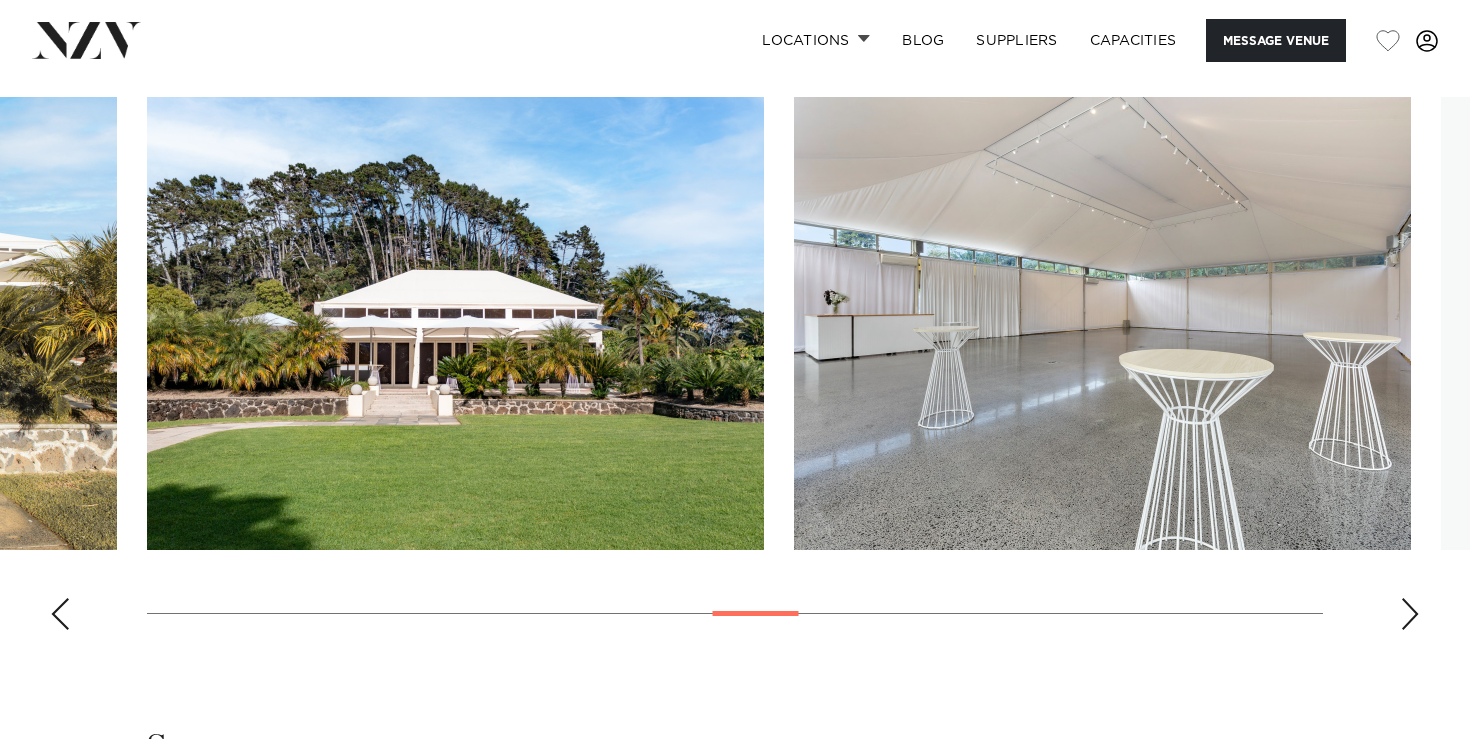 click at bounding box center [1410, 614] 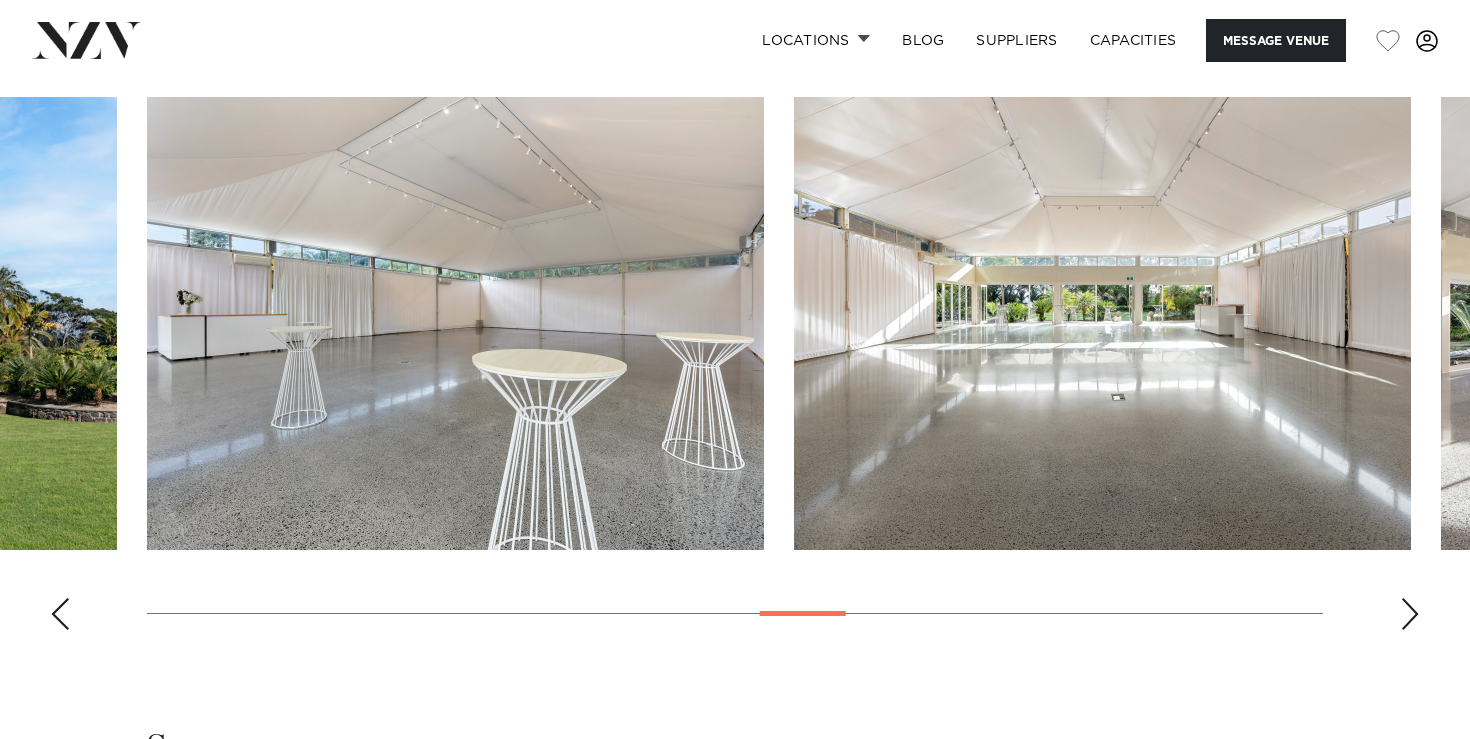 click at bounding box center [1410, 614] 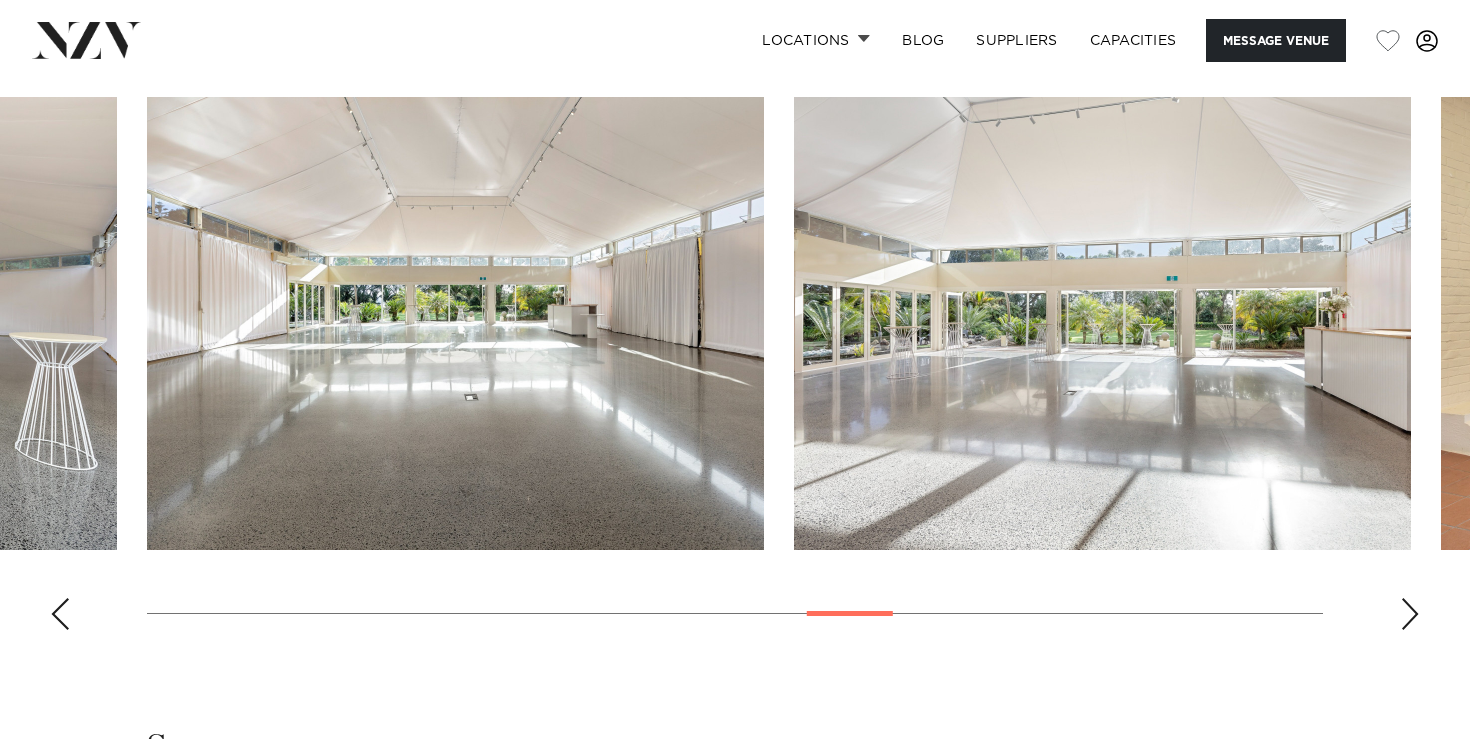 click at bounding box center [1410, 614] 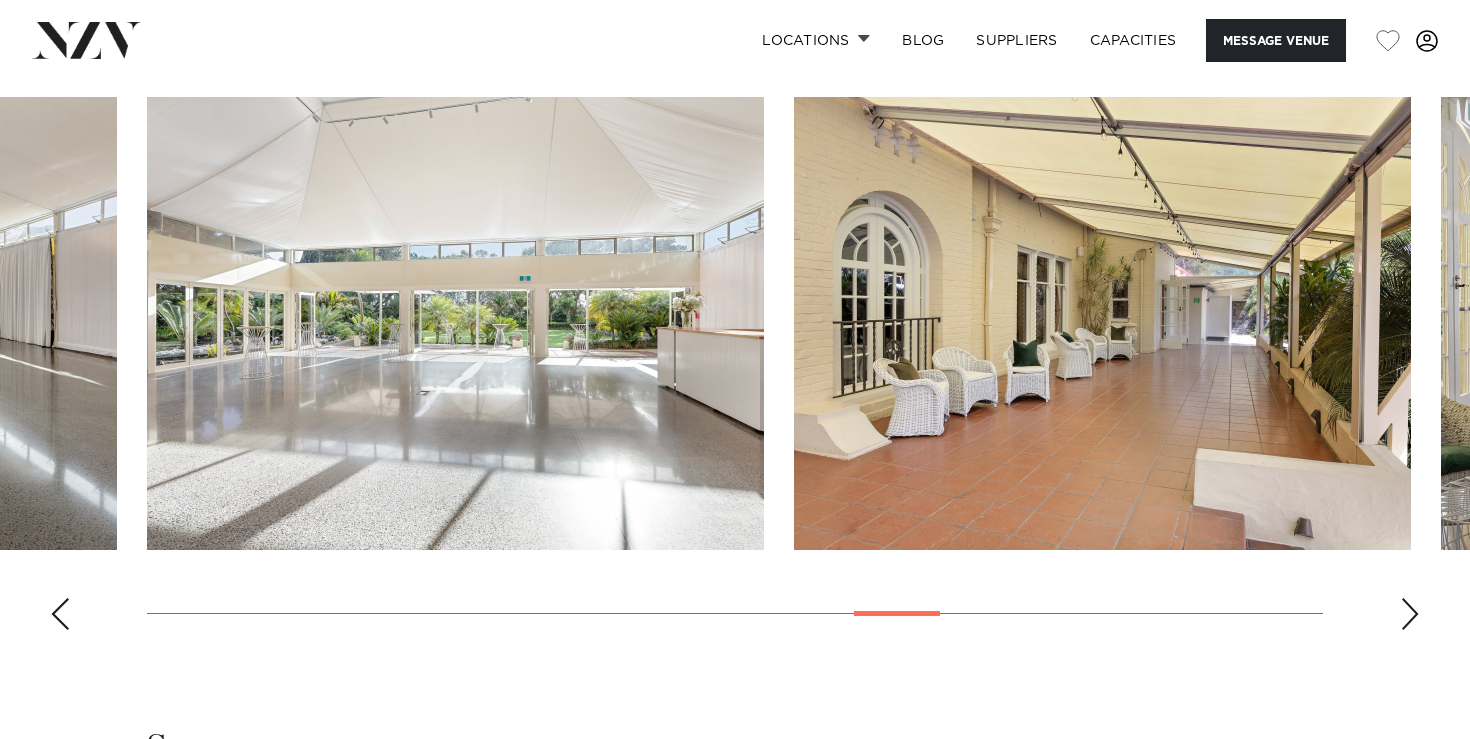 click at bounding box center [1410, 614] 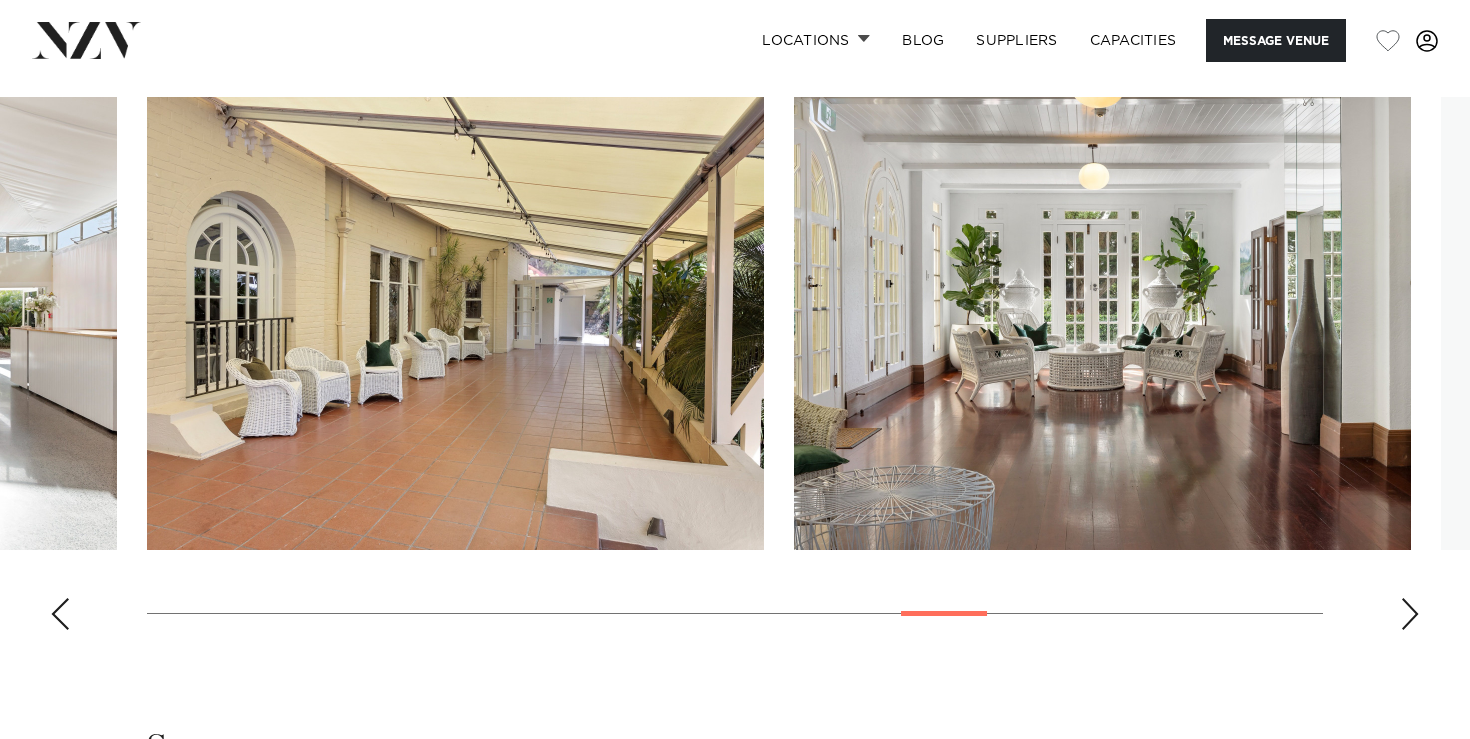 click at bounding box center (1410, 614) 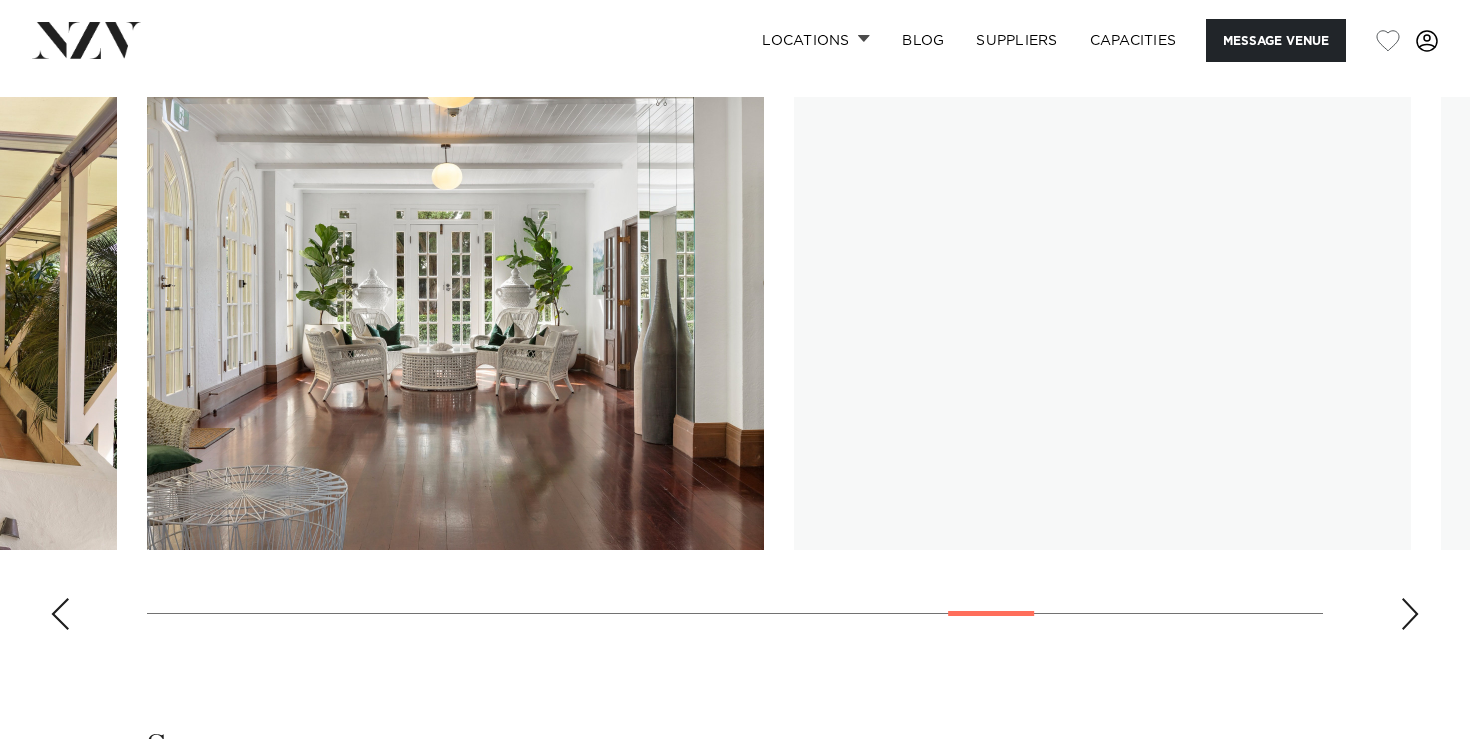 click at bounding box center (1410, 614) 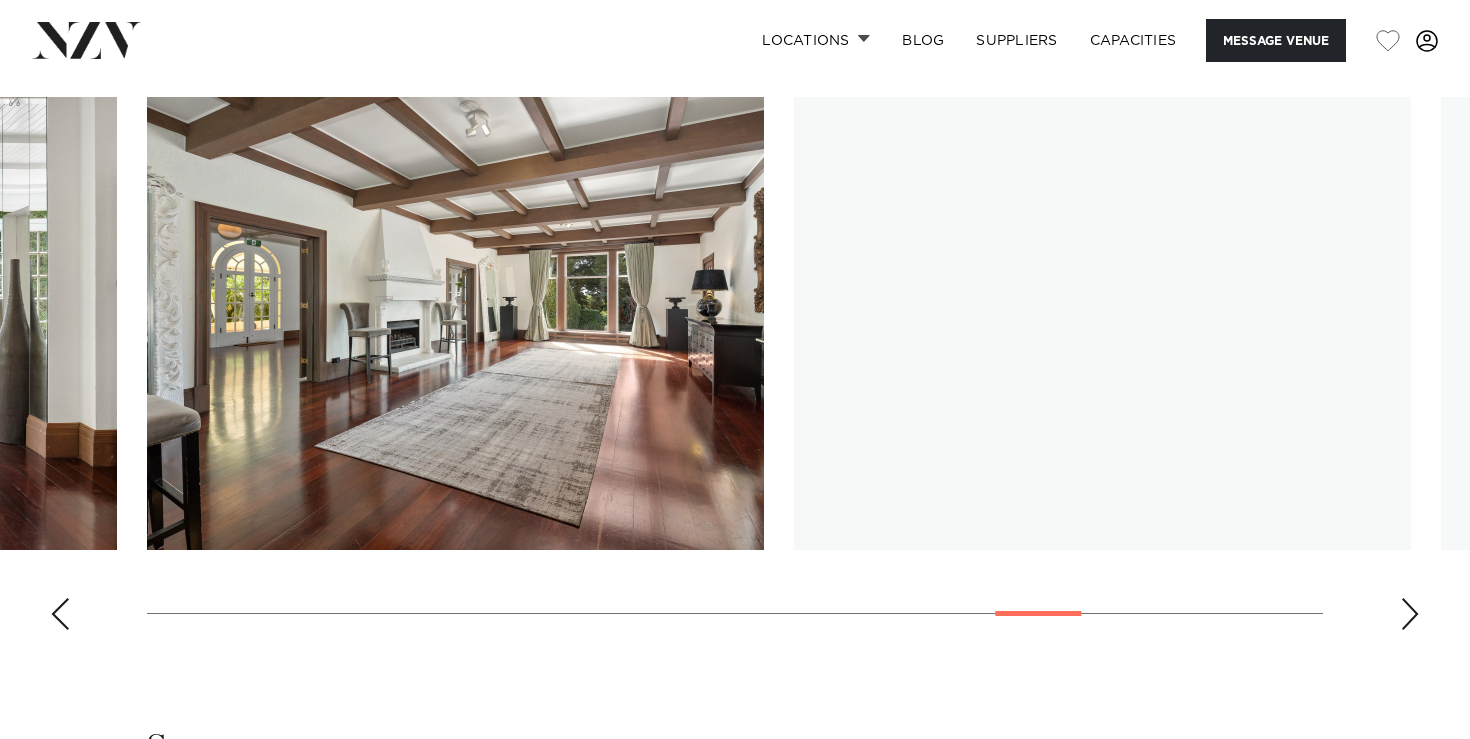 click at bounding box center (1410, 614) 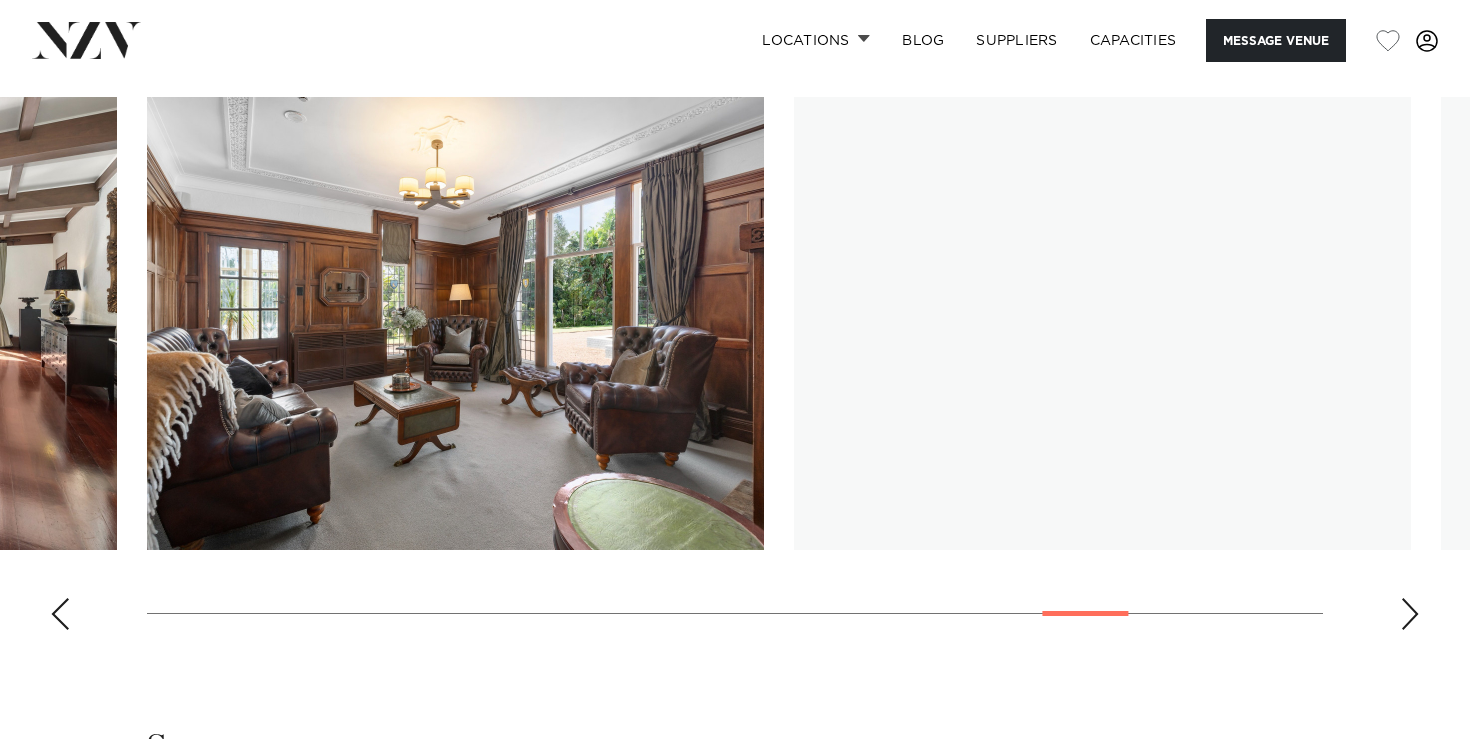 click at bounding box center (1410, 614) 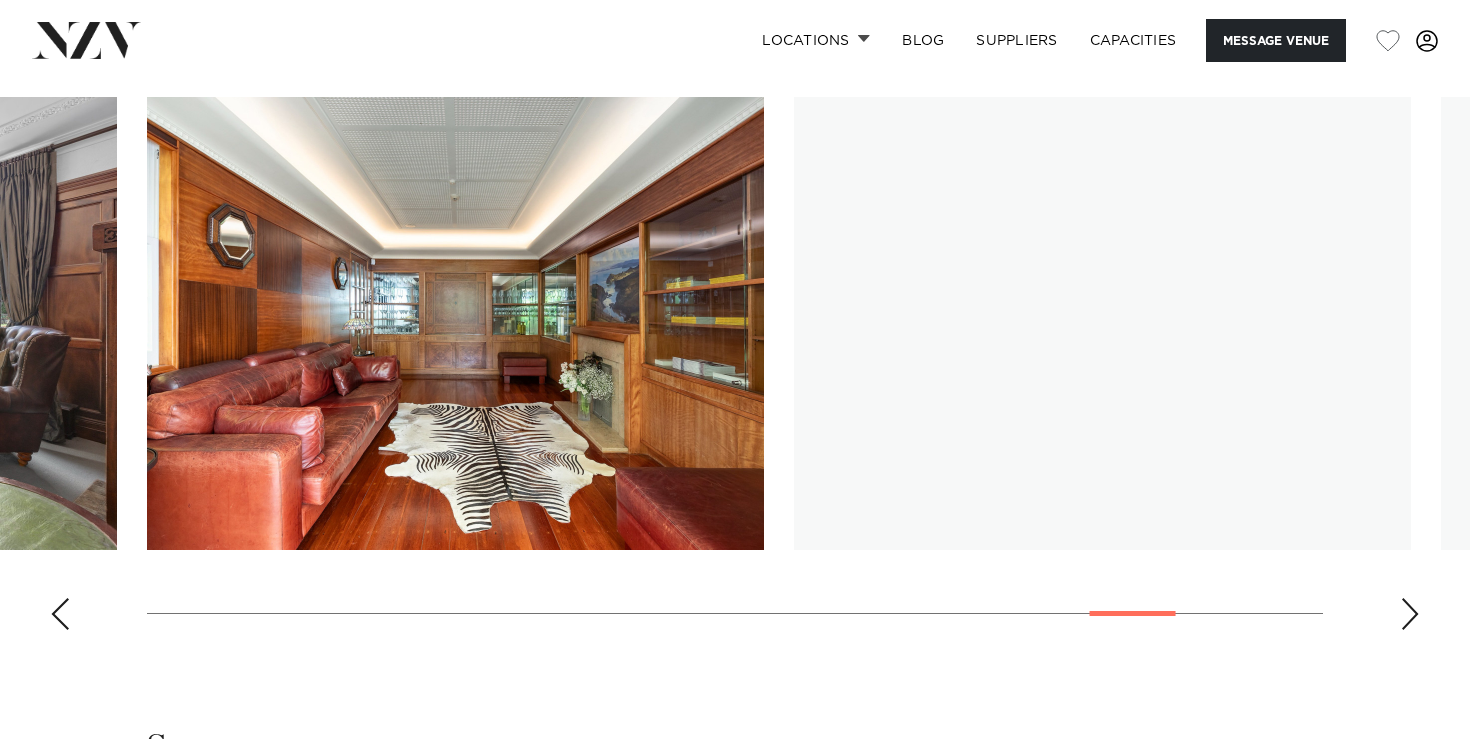 click at bounding box center (1410, 614) 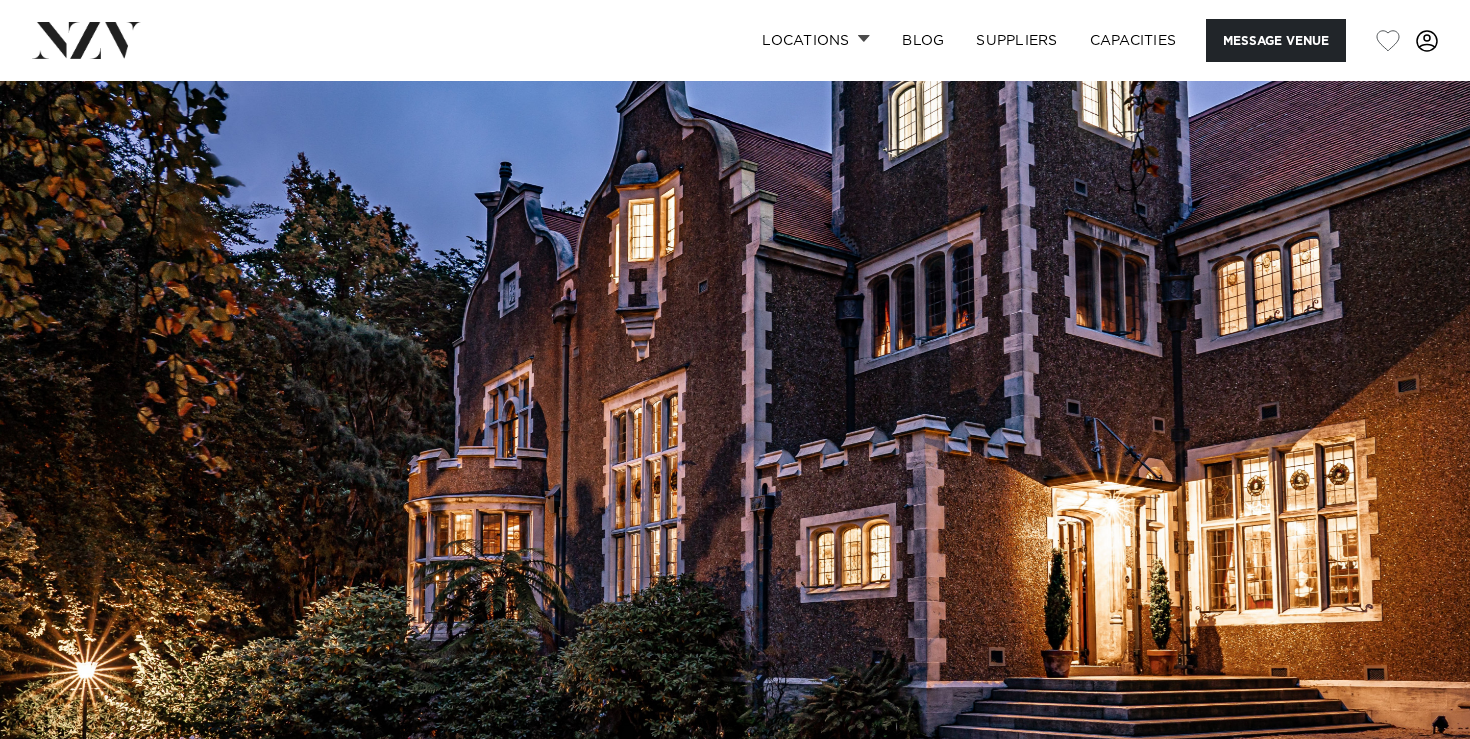 scroll, scrollTop: 0, scrollLeft: 0, axis: both 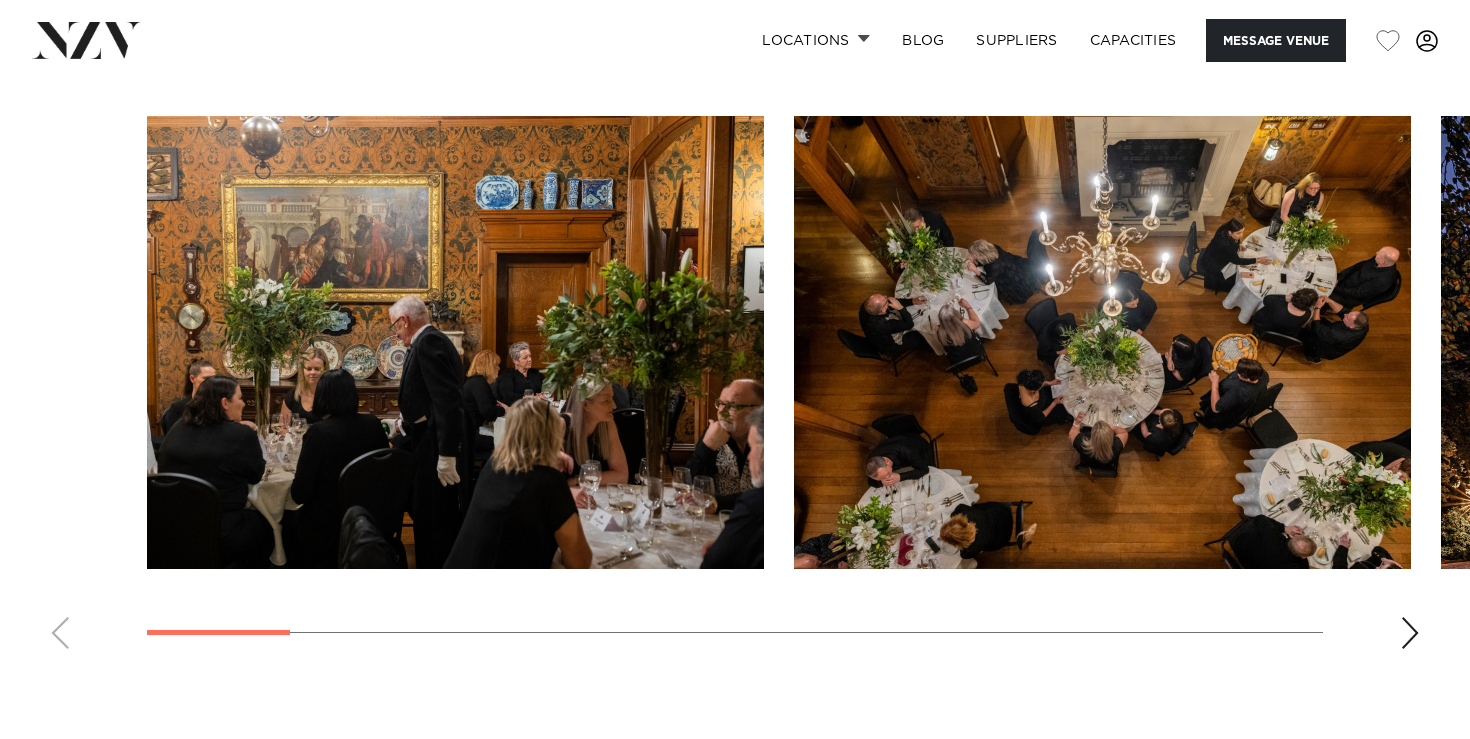 click at bounding box center (1410, 633) 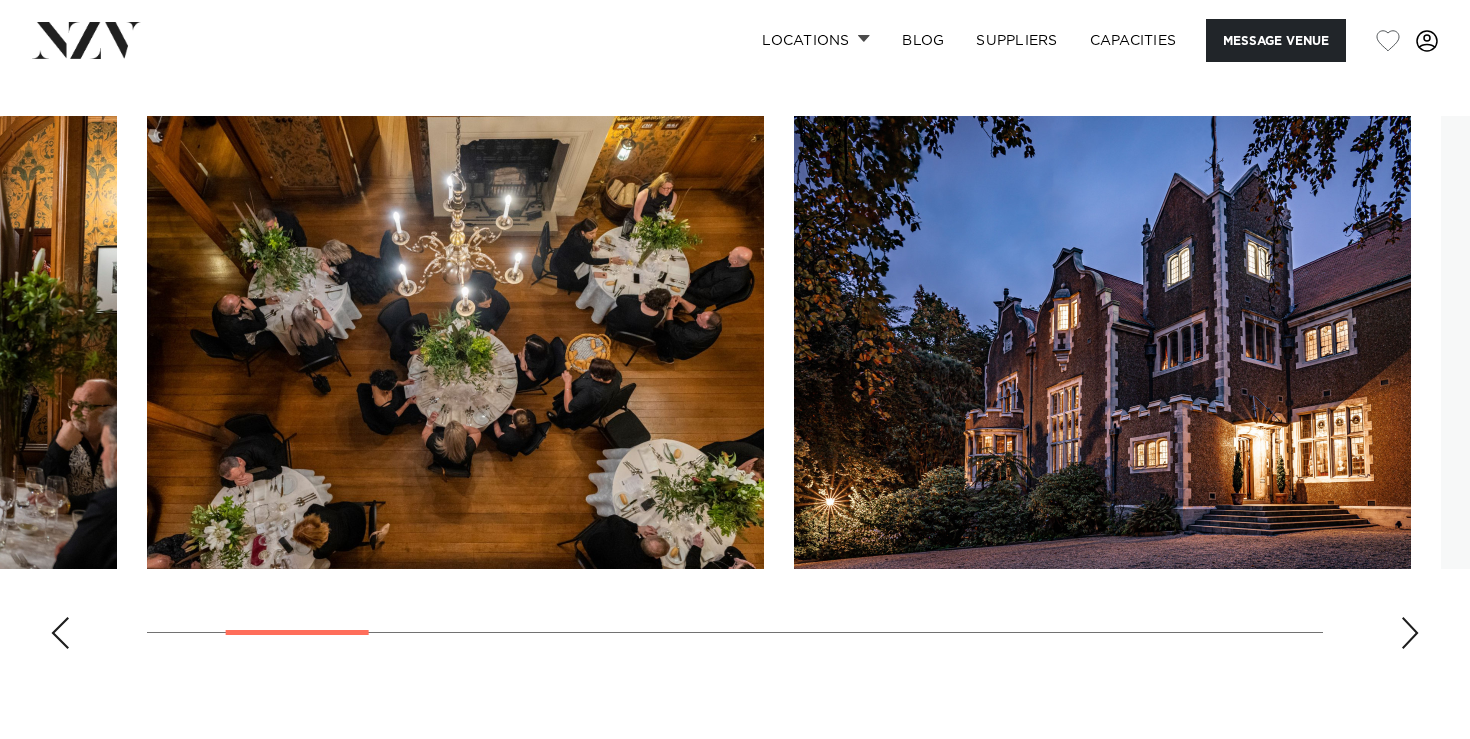click at bounding box center [1410, 633] 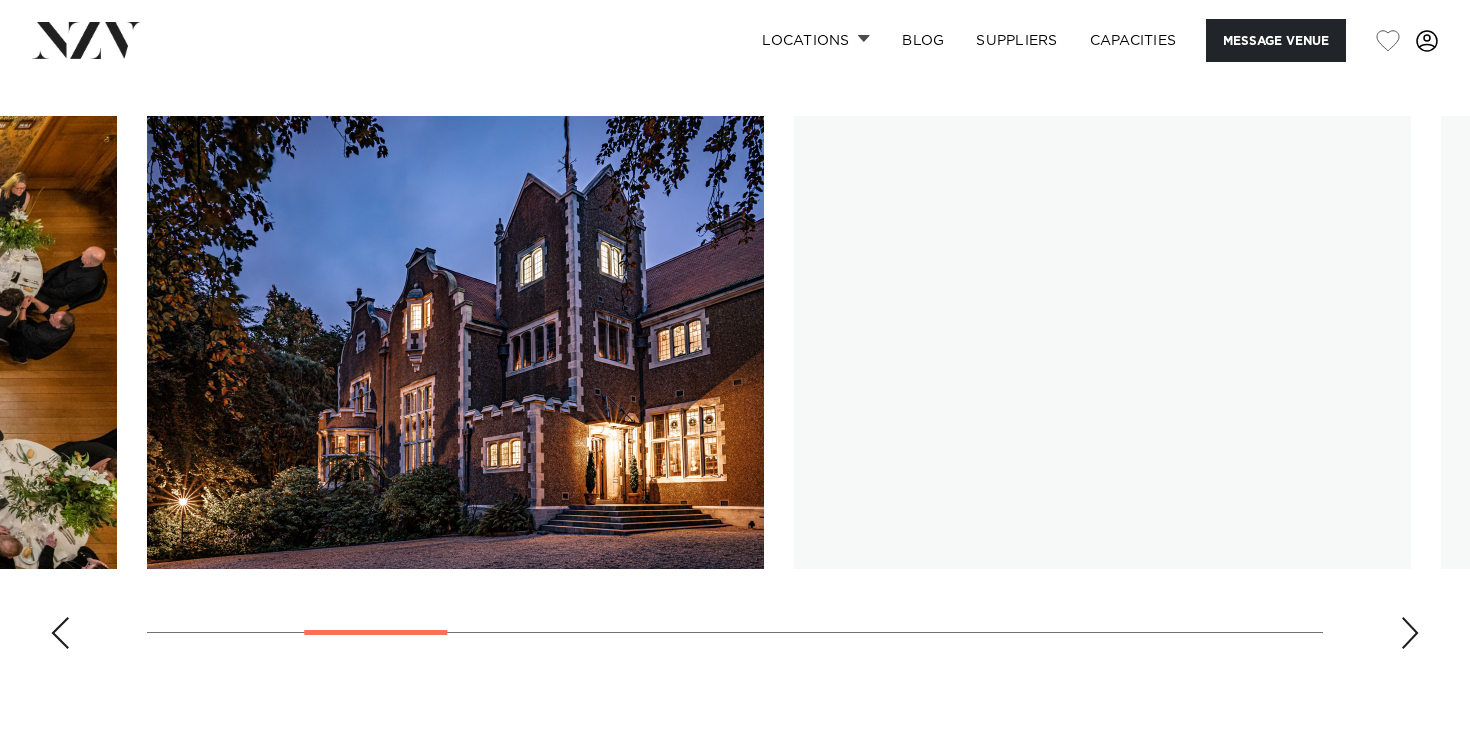 click at bounding box center [1410, 633] 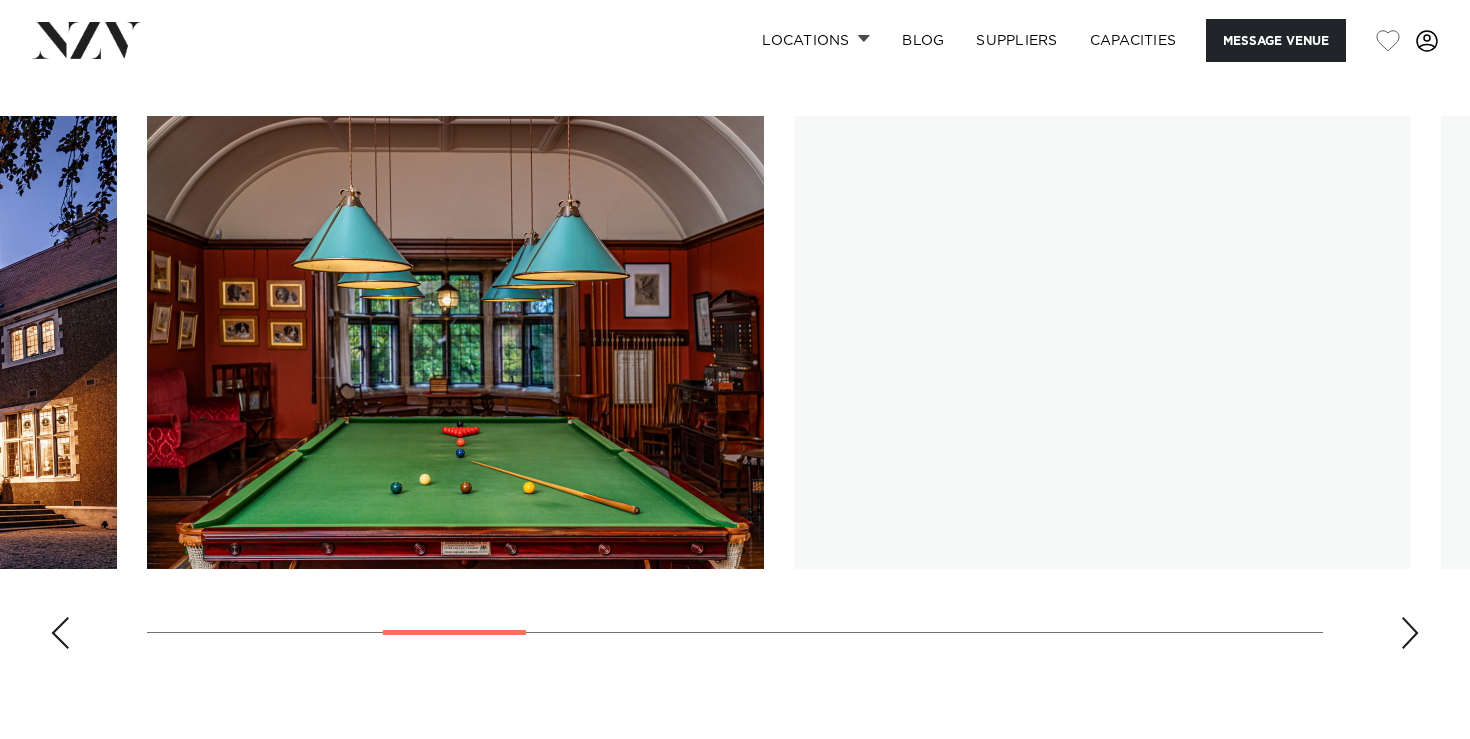 click at bounding box center [1410, 633] 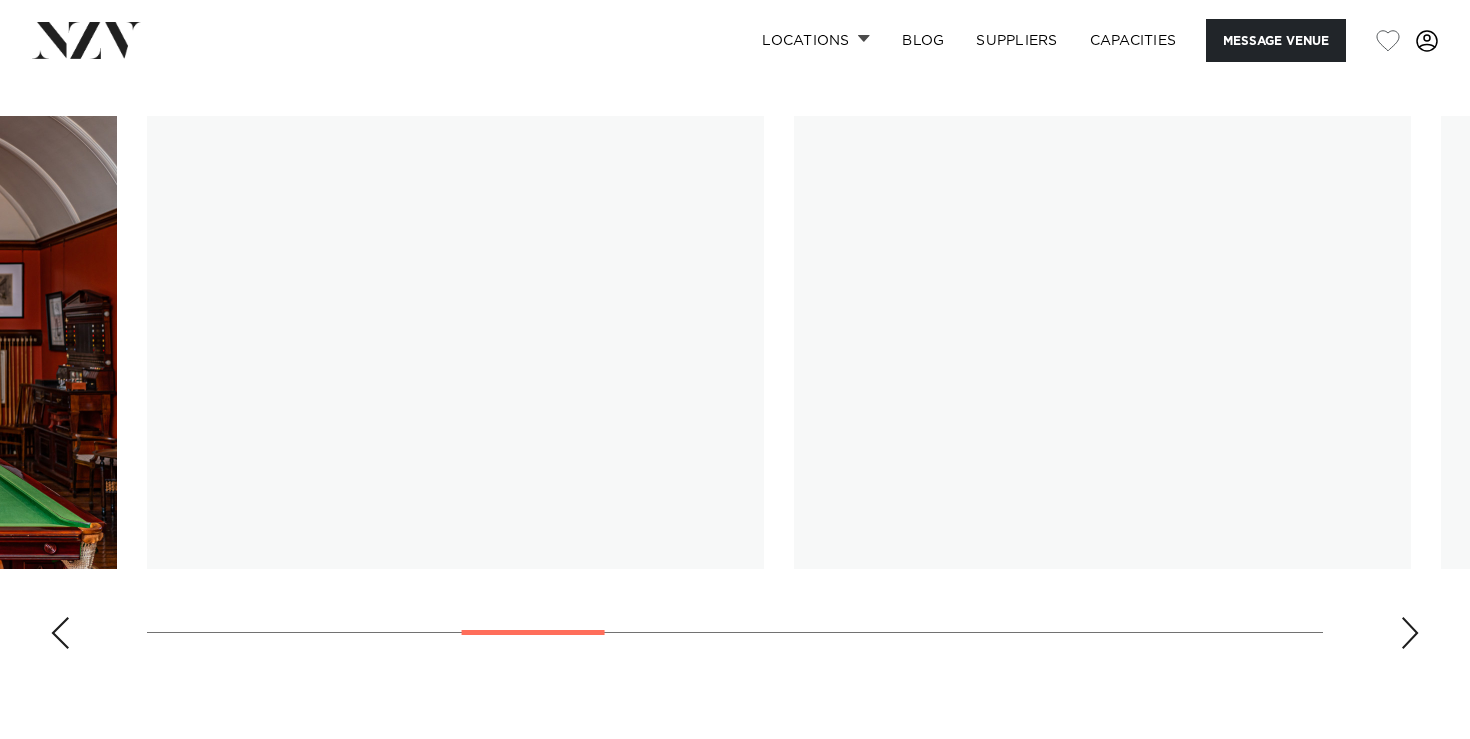 click at bounding box center (1410, 633) 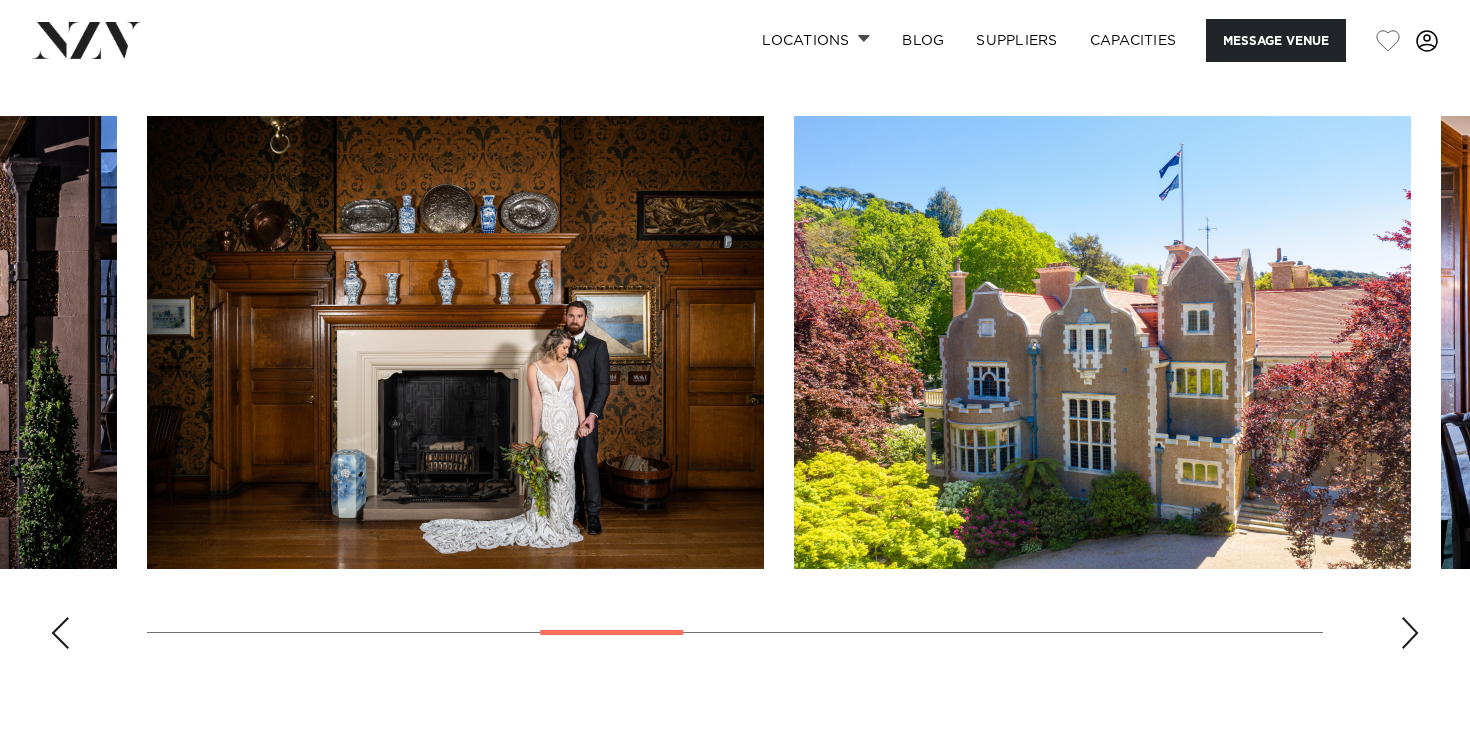click at bounding box center [1410, 633] 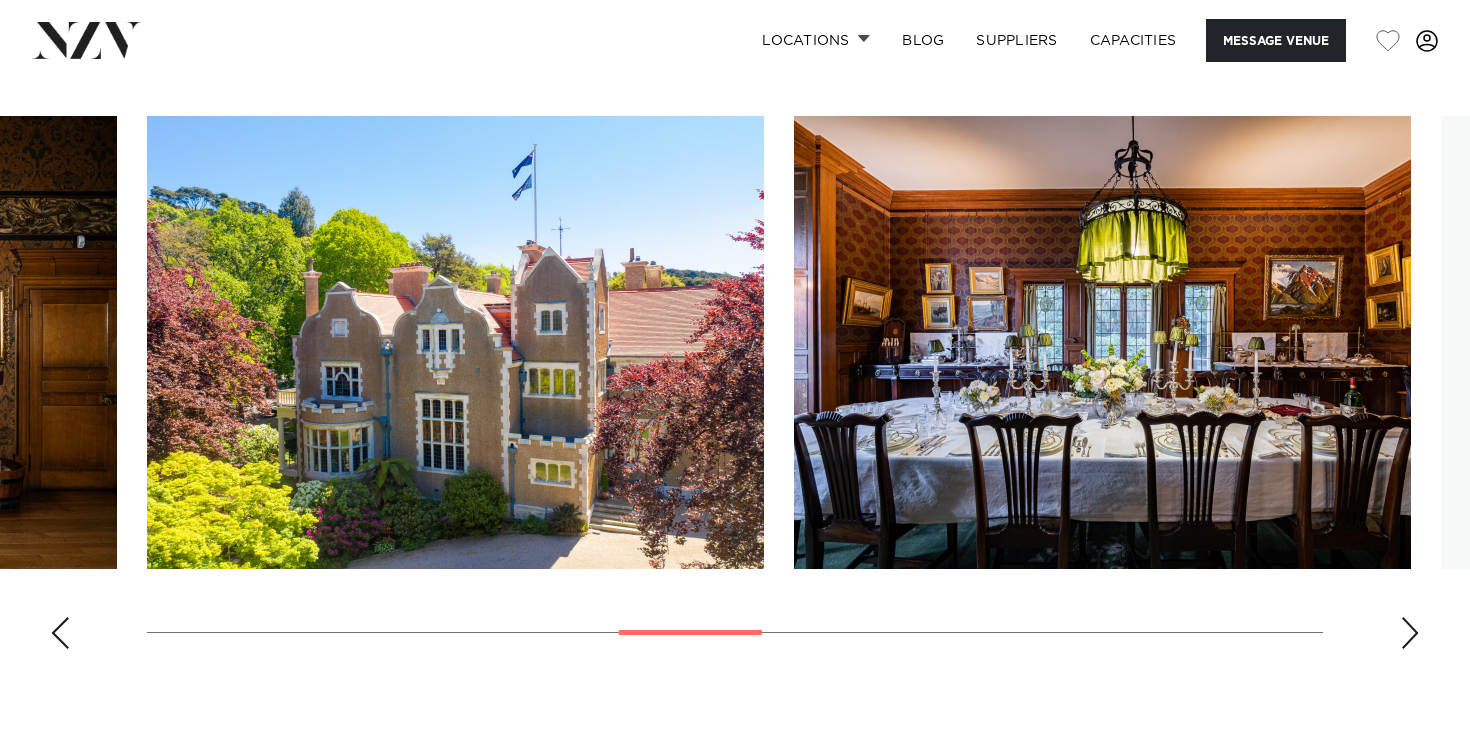 click at bounding box center (1410, 633) 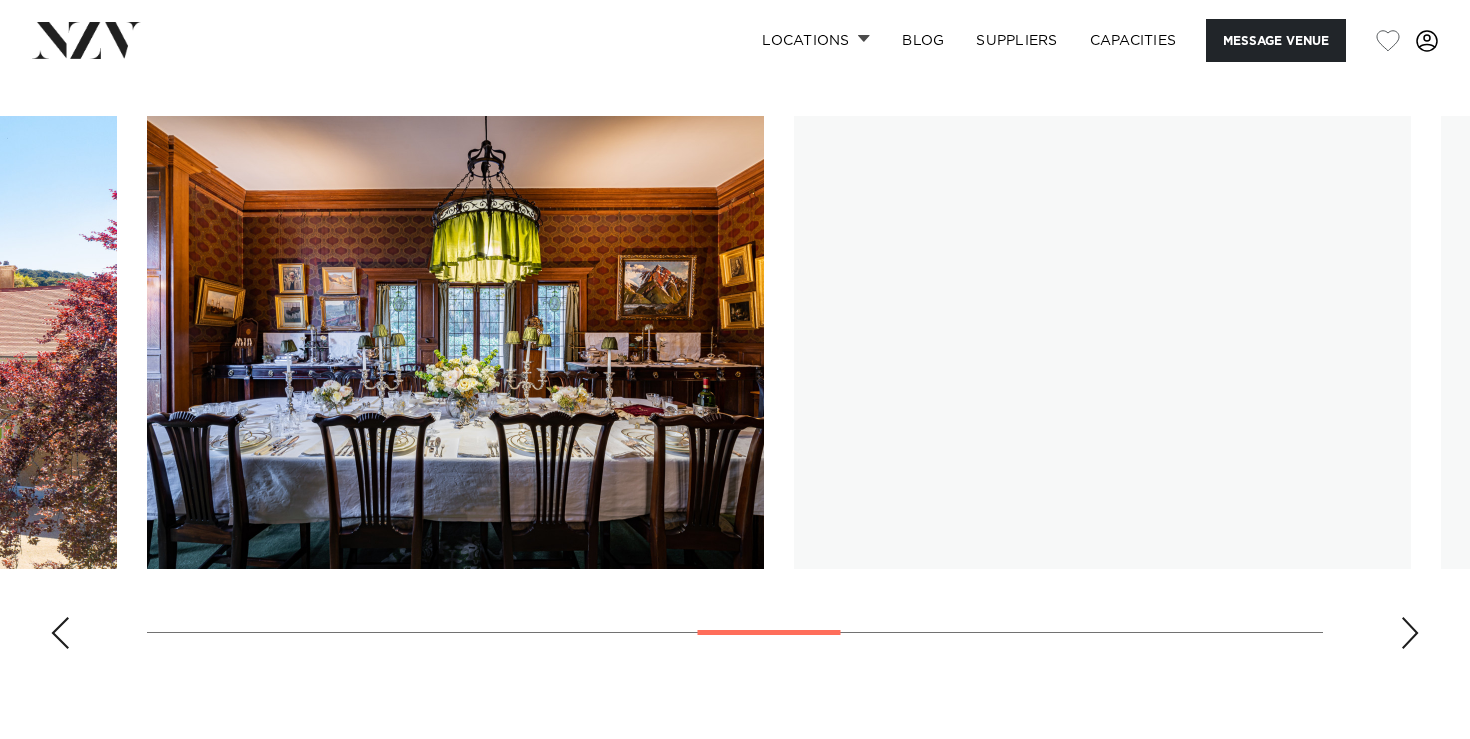 click at bounding box center [1410, 633] 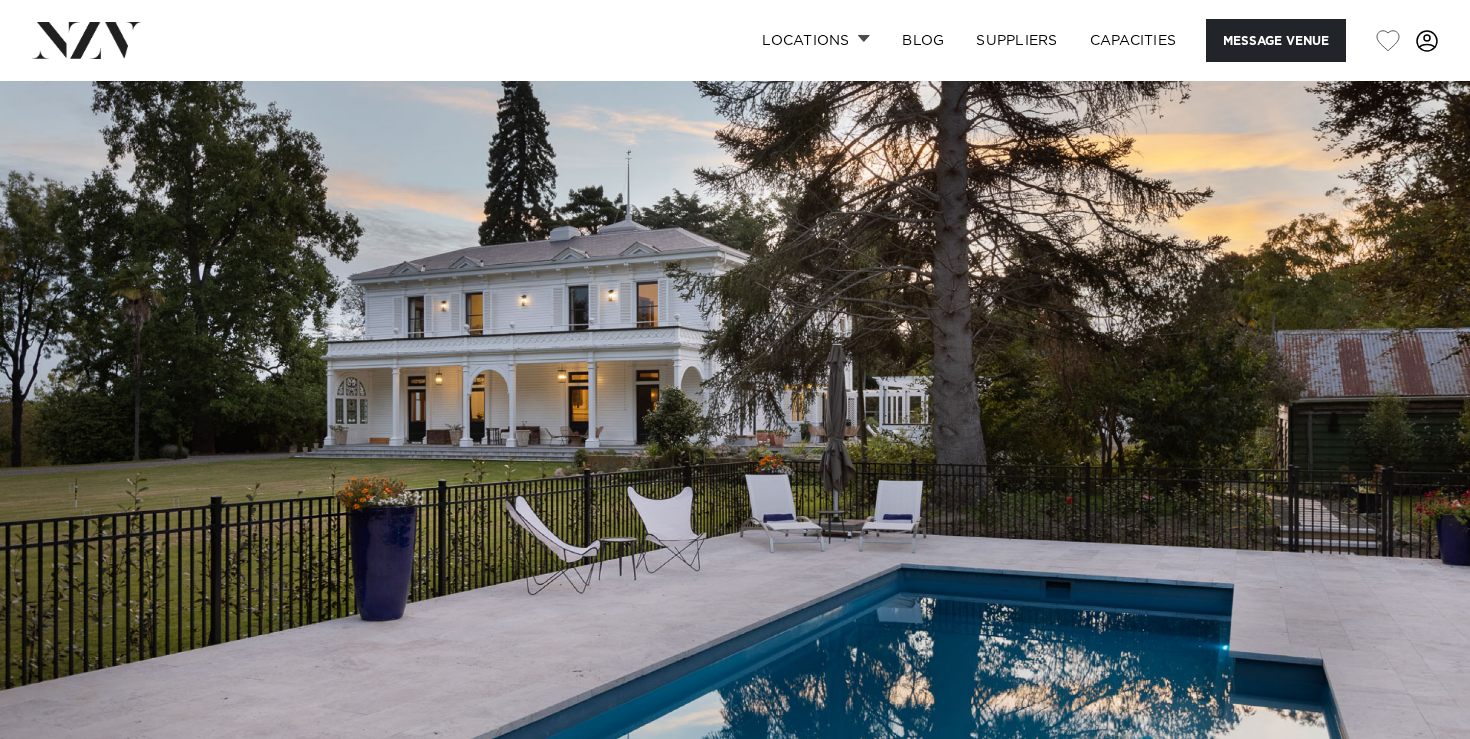 scroll, scrollTop: 0, scrollLeft: 0, axis: both 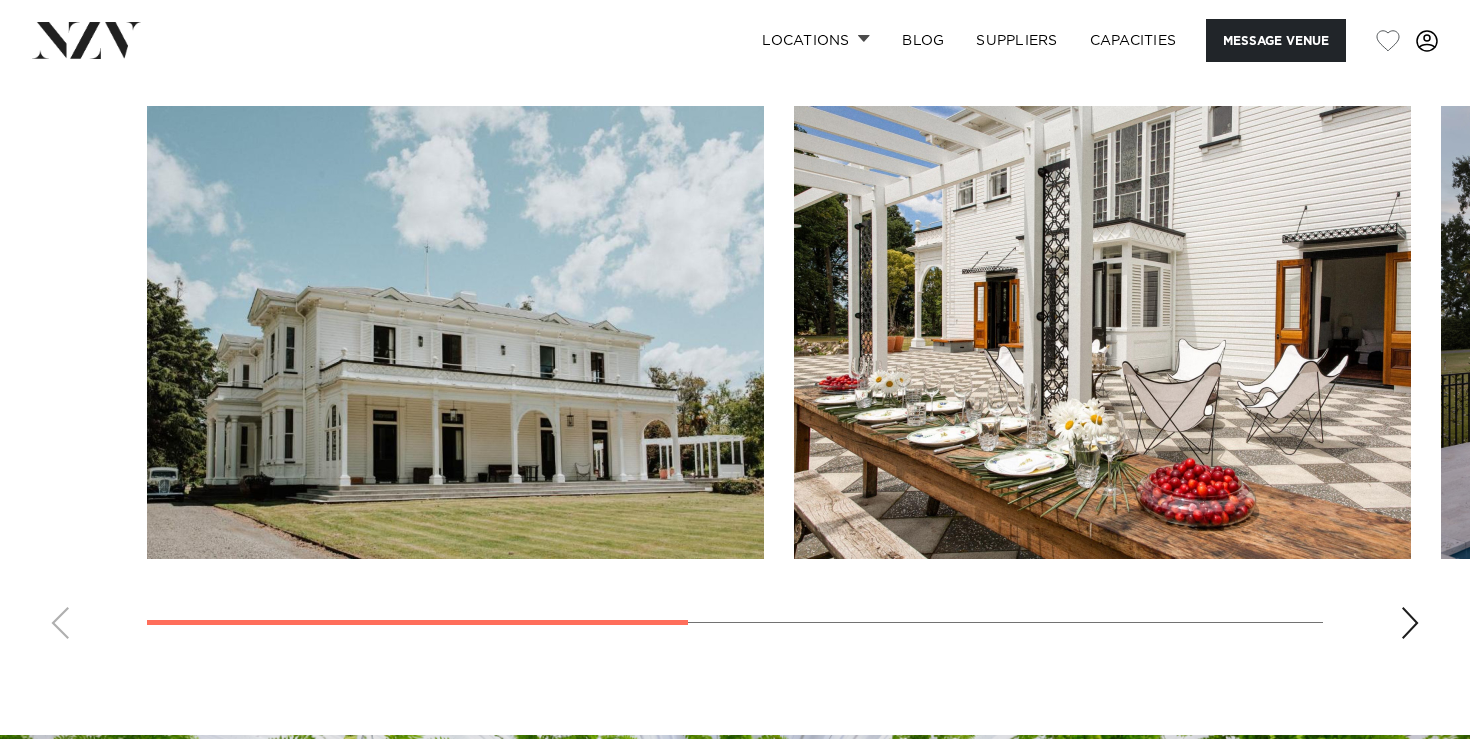 click at bounding box center [735, 380] 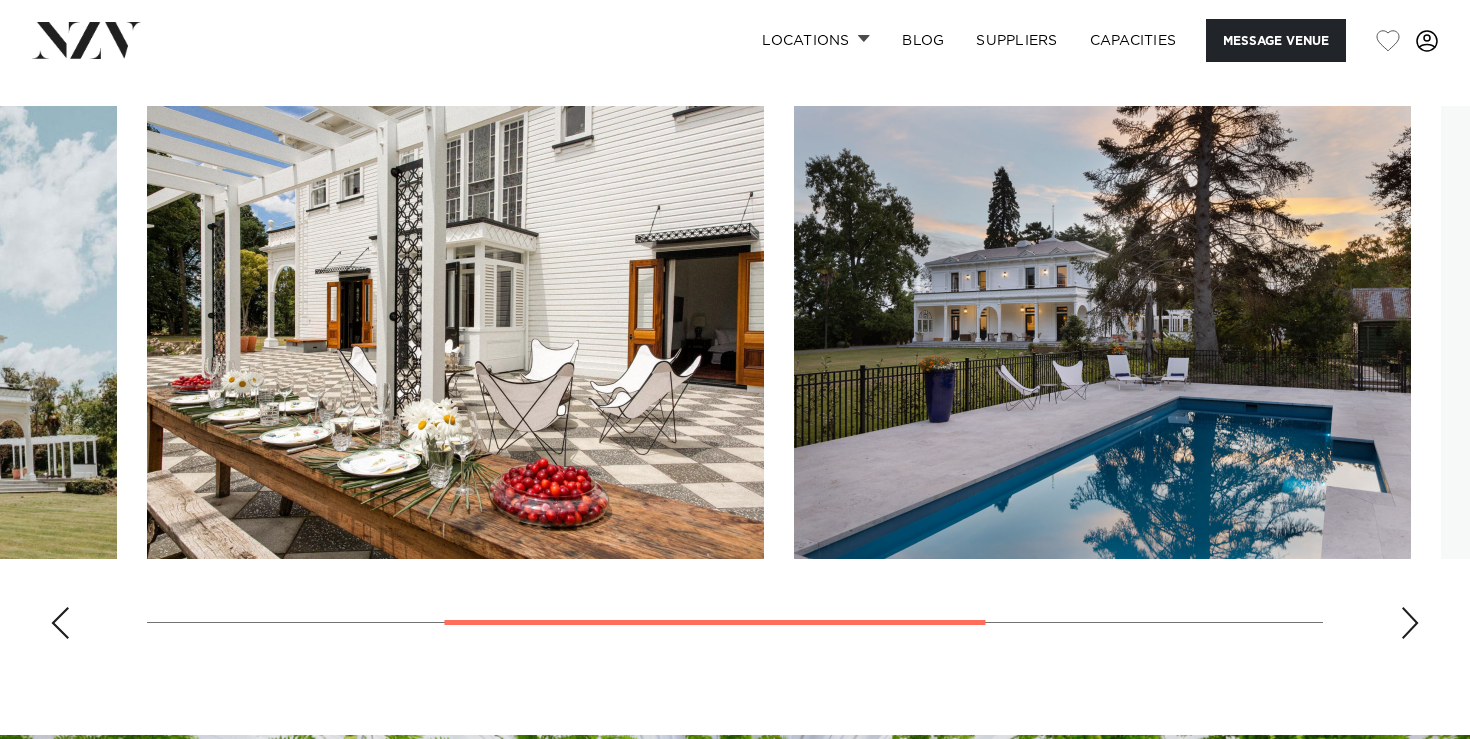 click at bounding box center [1410, 623] 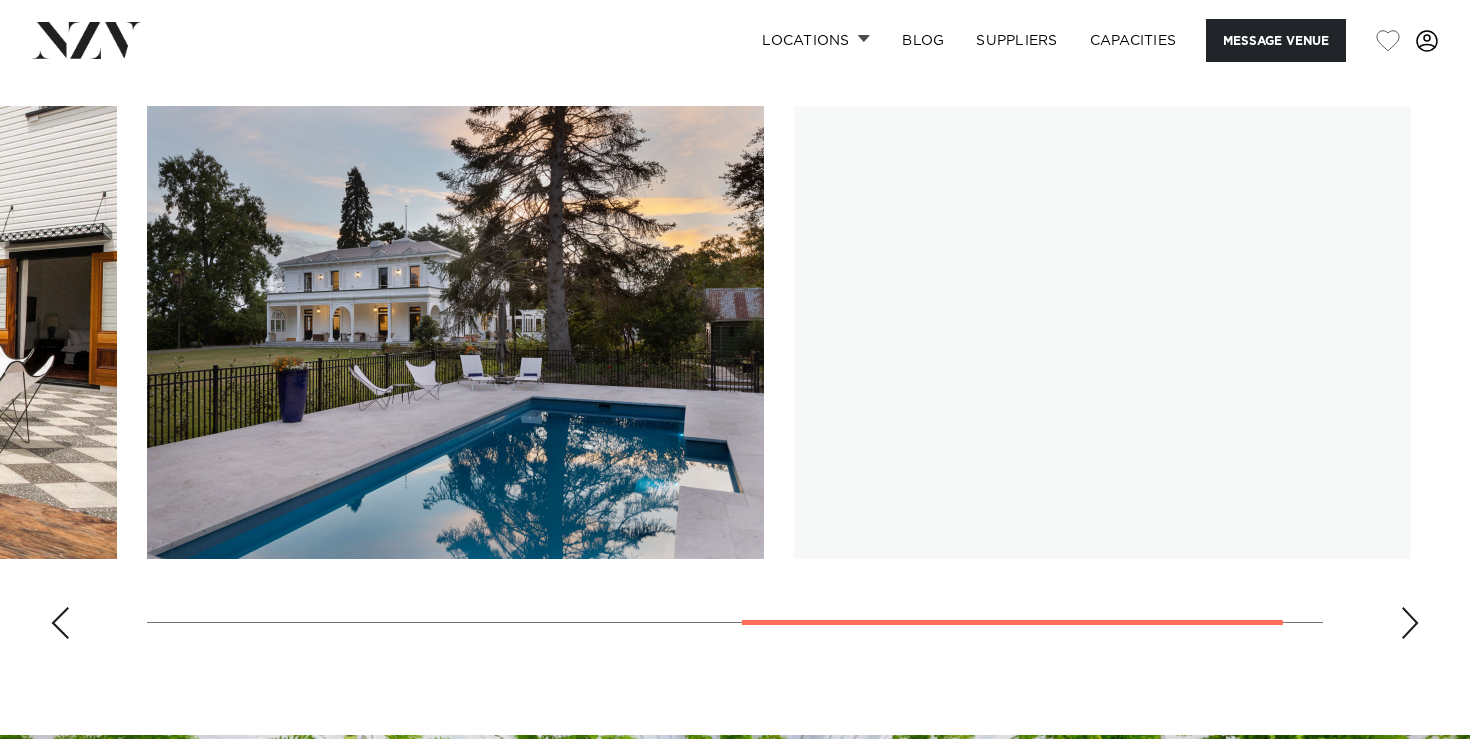 click at bounding box center [1410, 623] 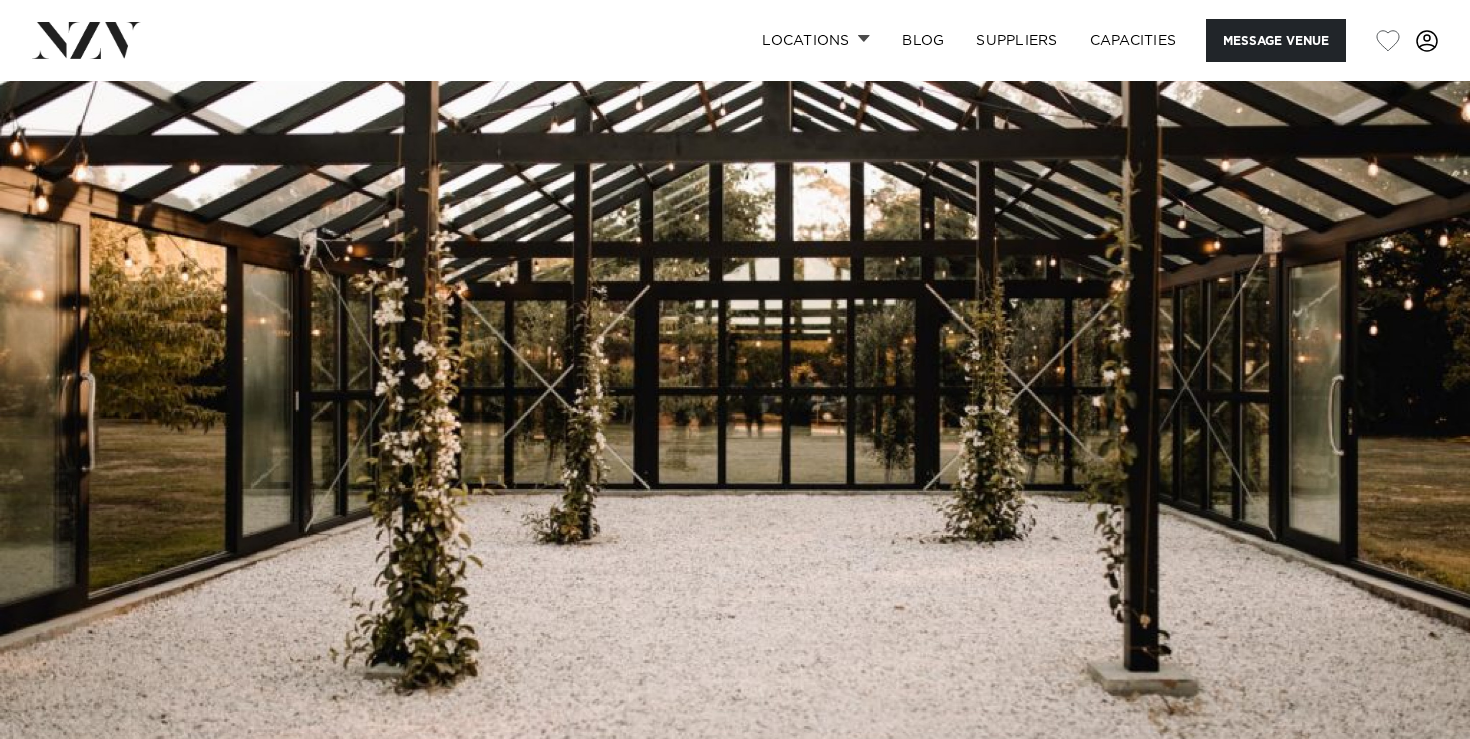 scroll, scrollTop: 0, scrollLeft: 0, axis: both 